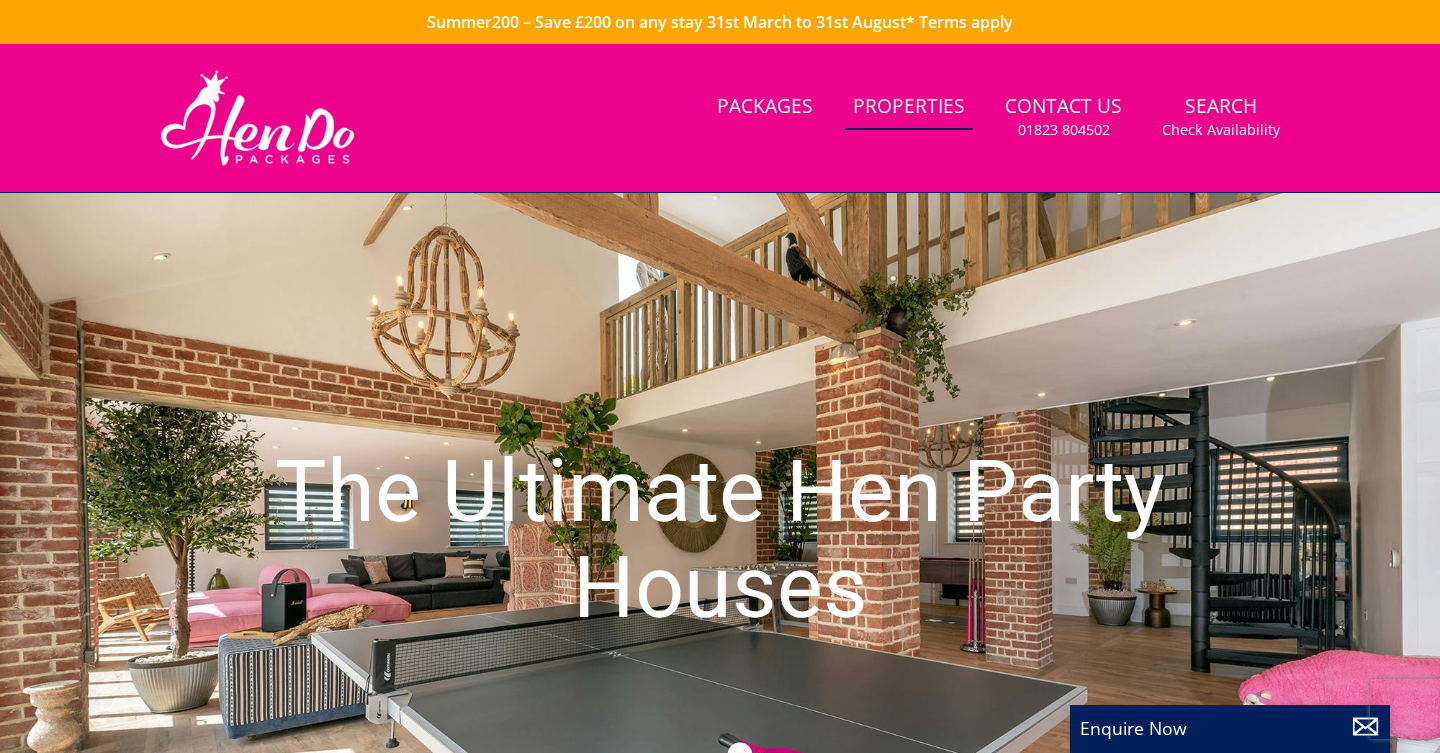 scroll, scrollTop: 0, scrollLeft: 0, axis: both 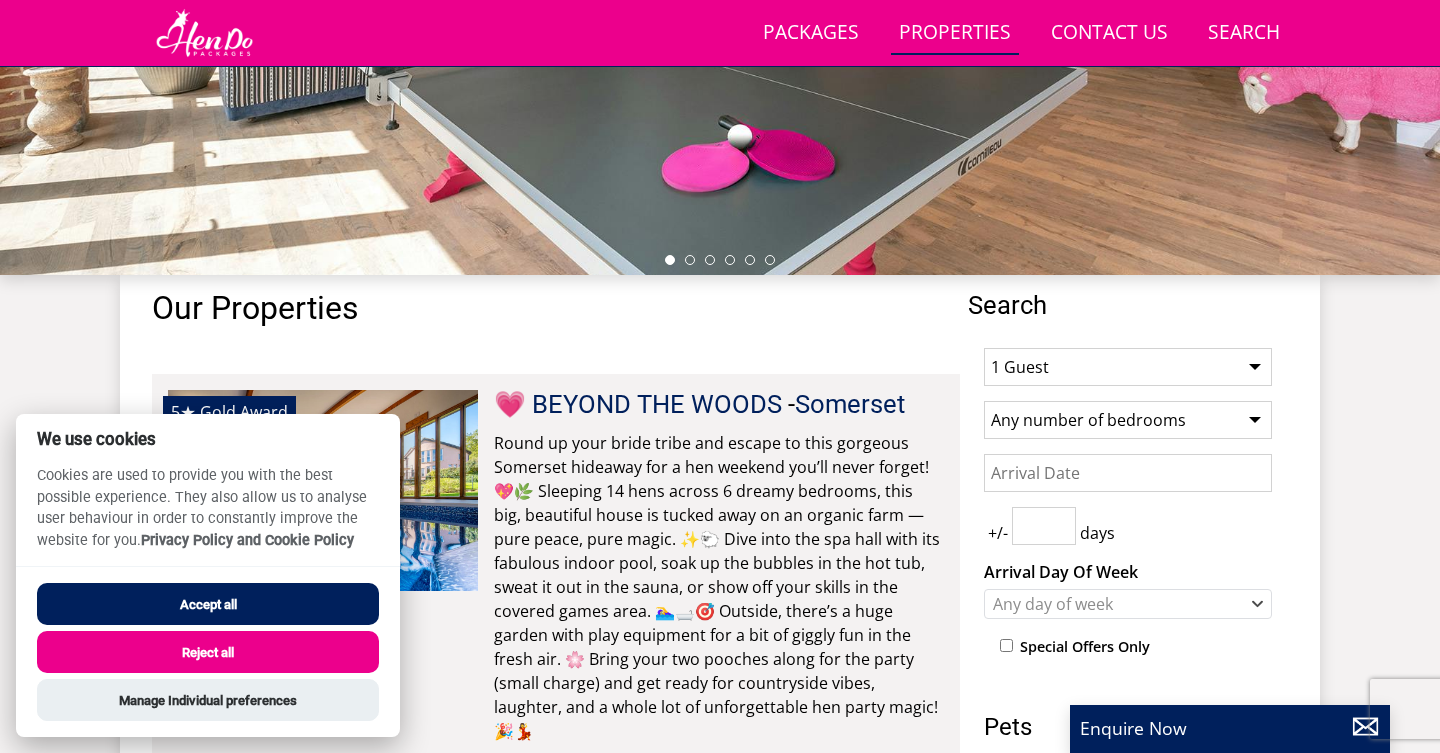 select on "17" 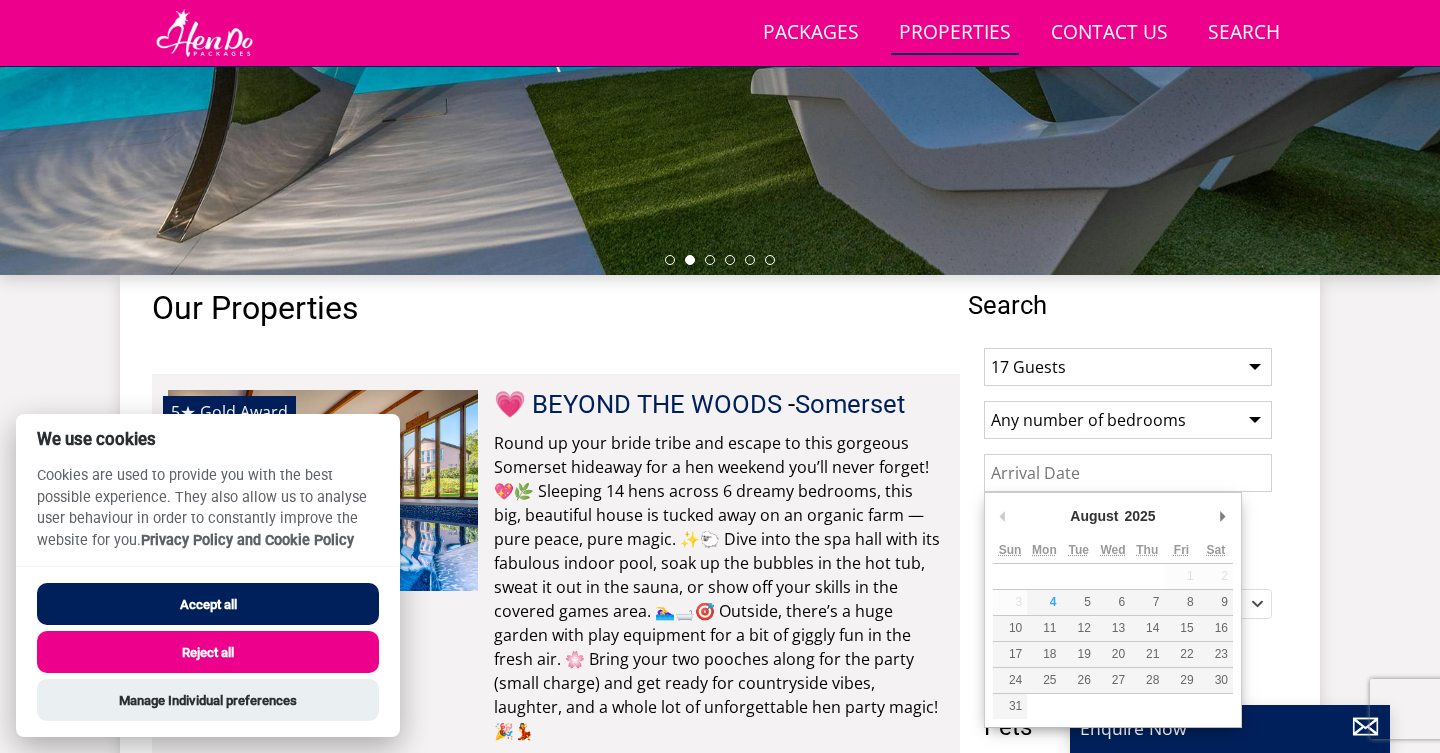 click on "Date" at bounding box center (1128, 473) 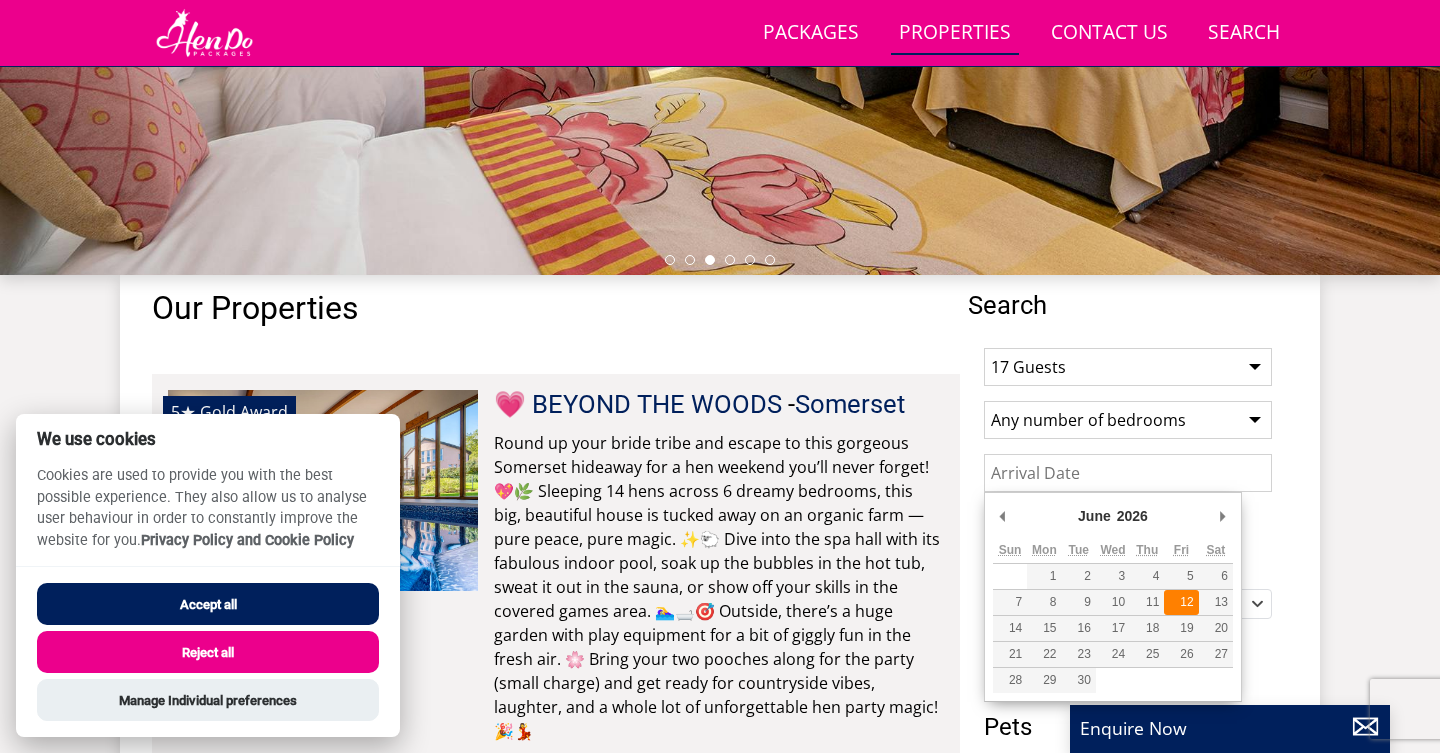 type on "12/06/2026" 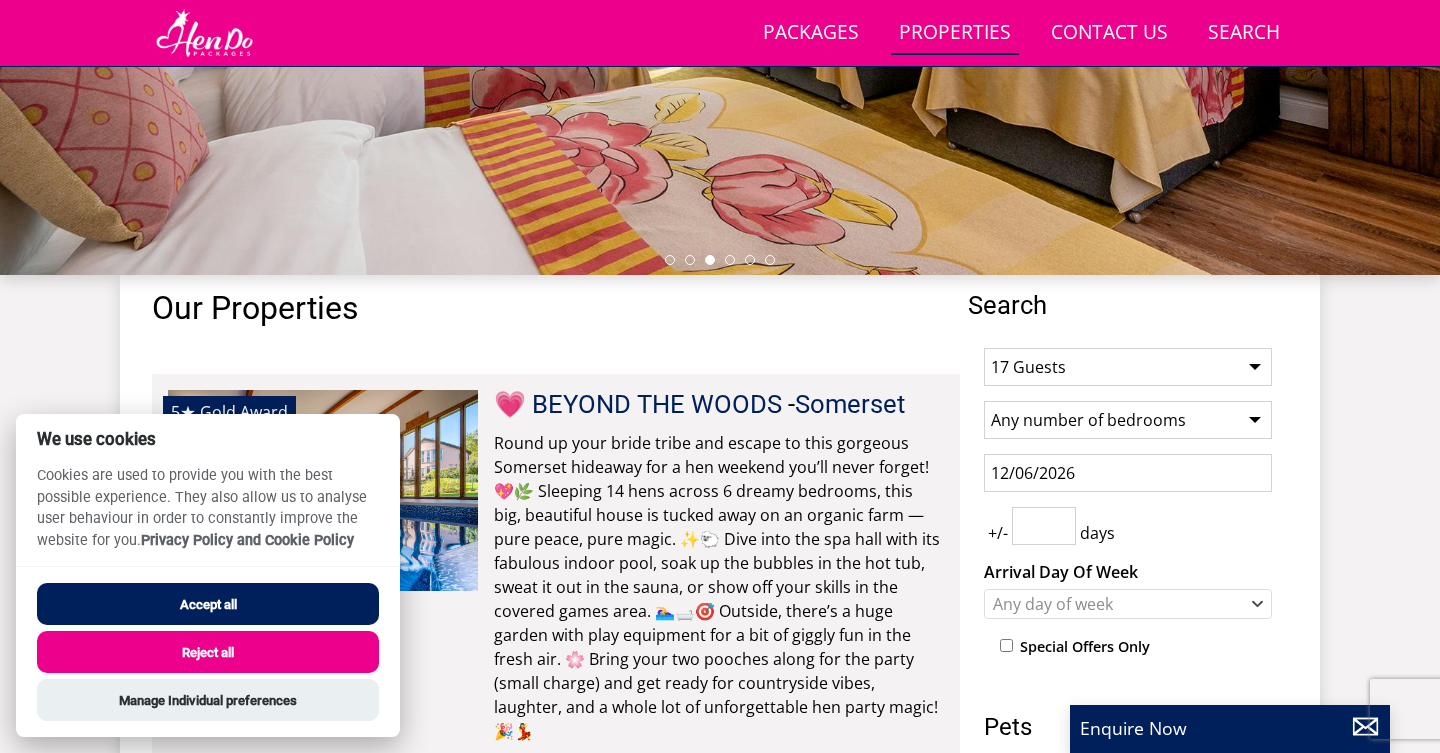 click at bounding box center (1044, 526) 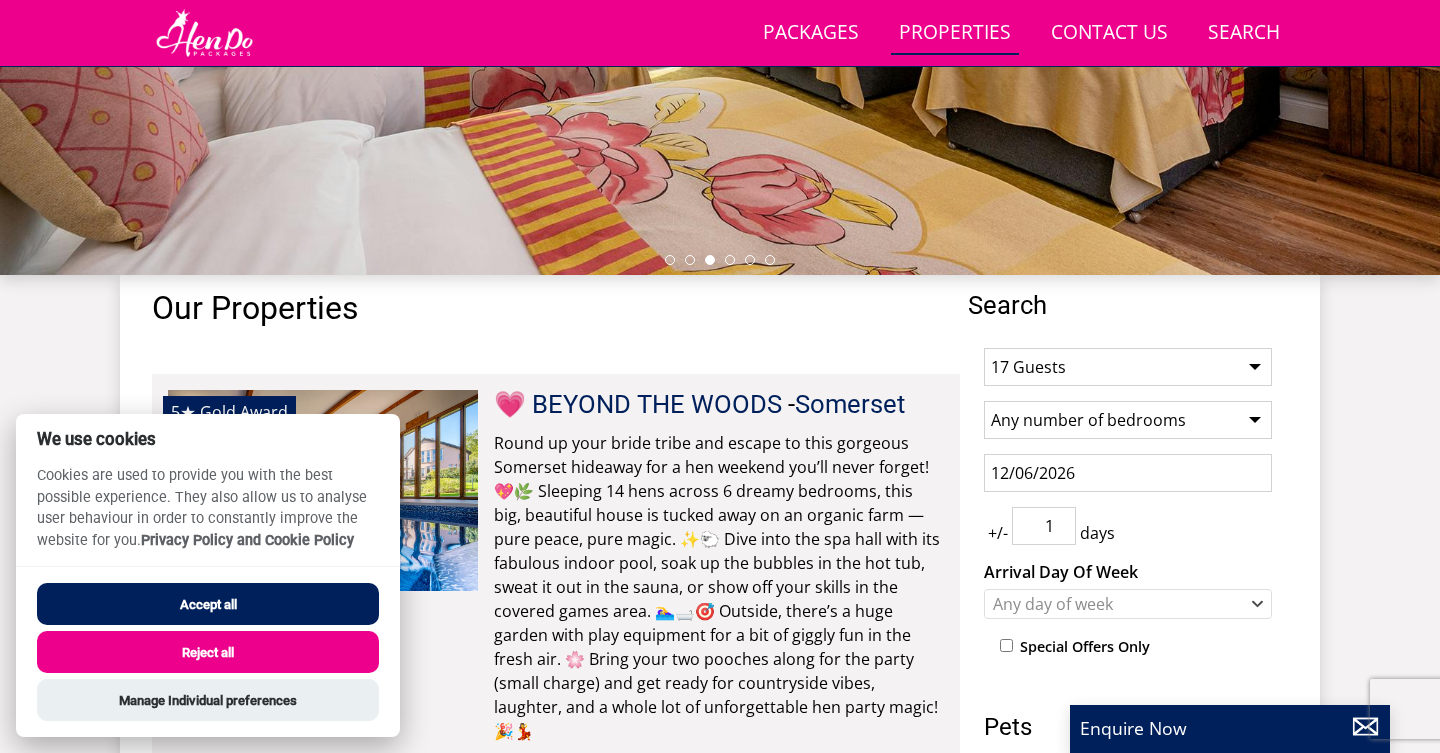 click on "1" at bounding box center [1044, 526] 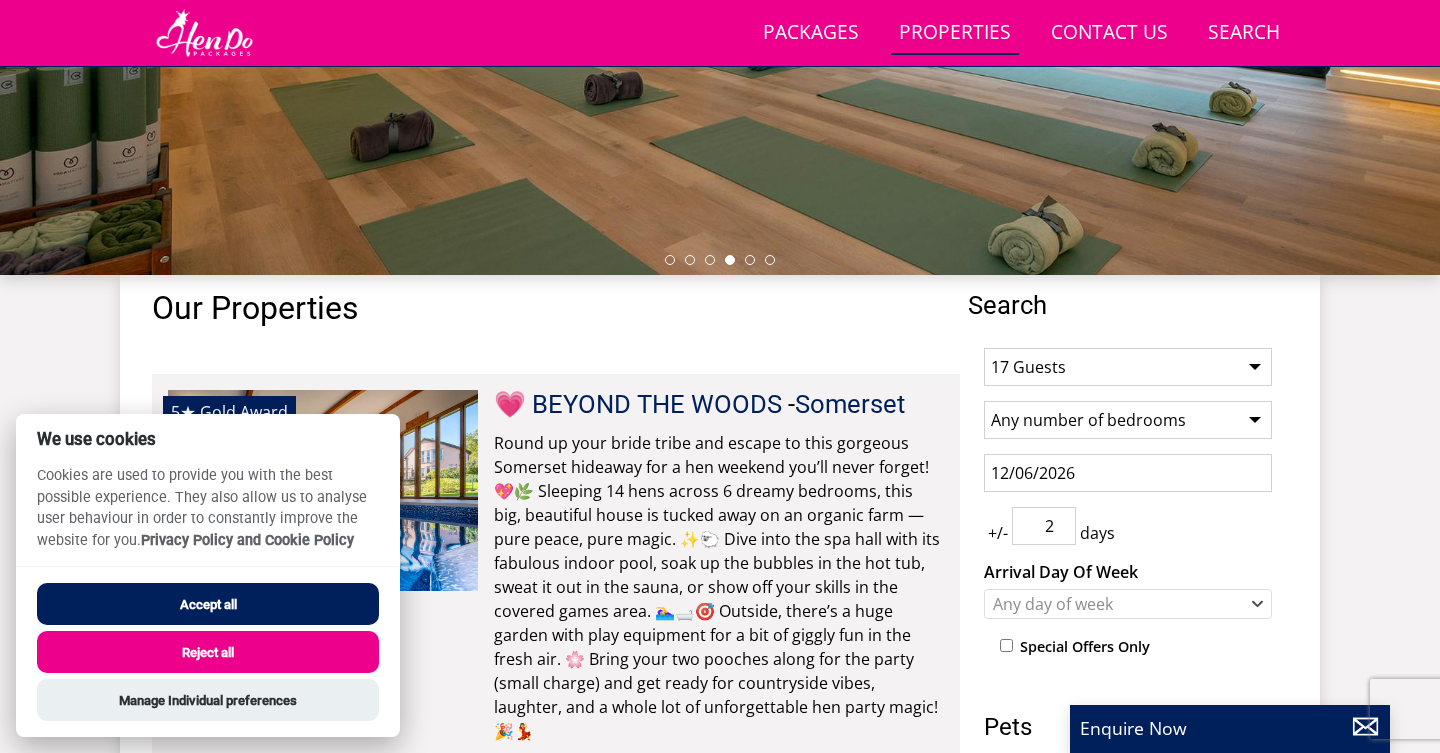click on "2" at bounding box center (1044, 526) 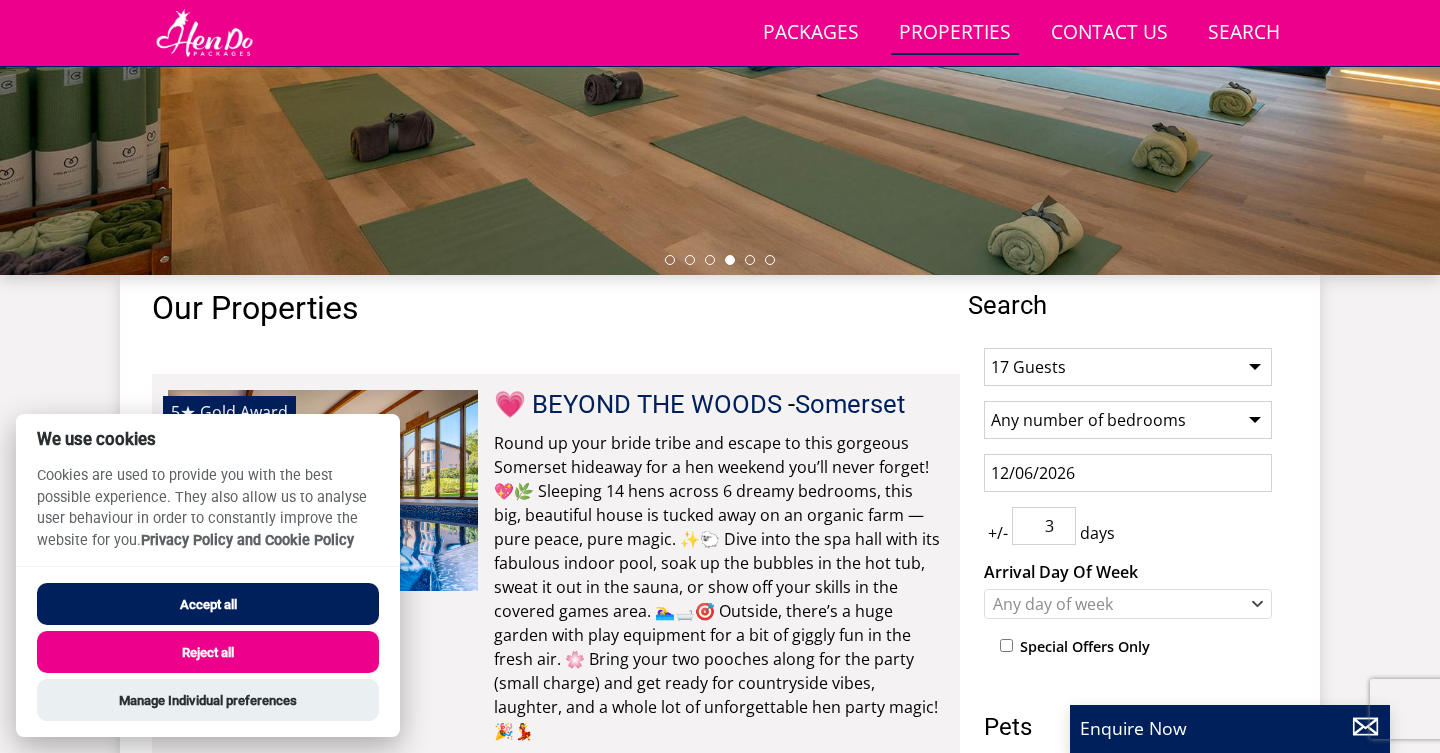 click on "3" at bounding box center [1044, 526] 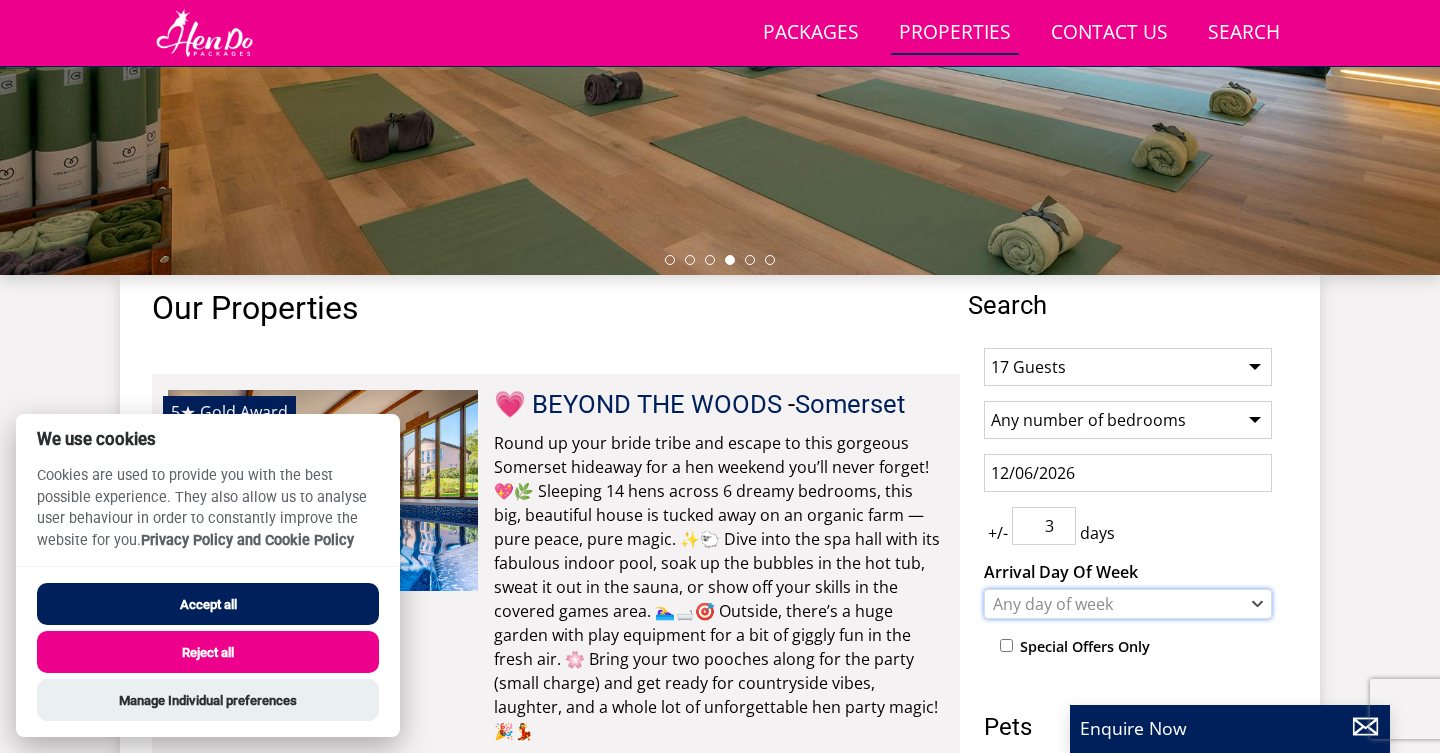 click on "Any day of week" at bounding box center (1117, 604) 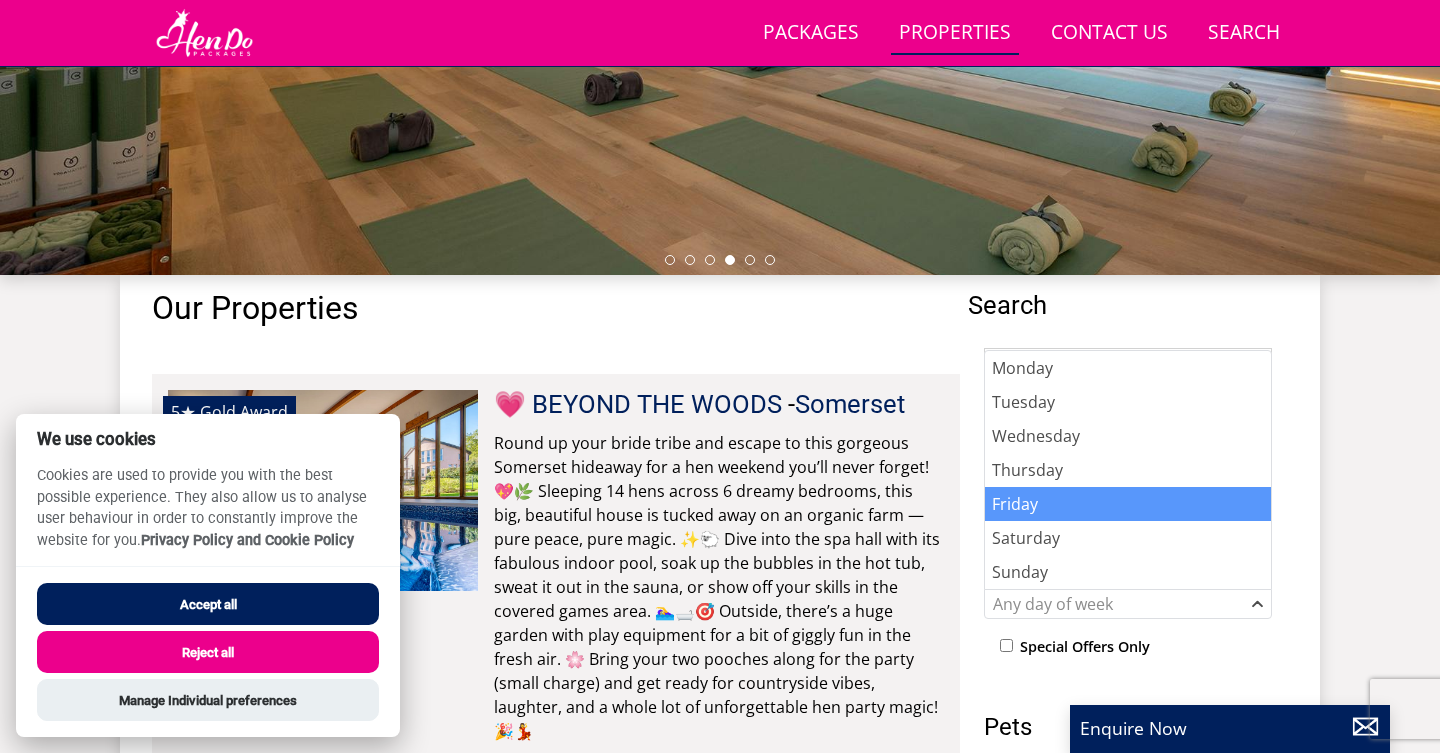 click on "Friday" at bounding box center (1128, 504) 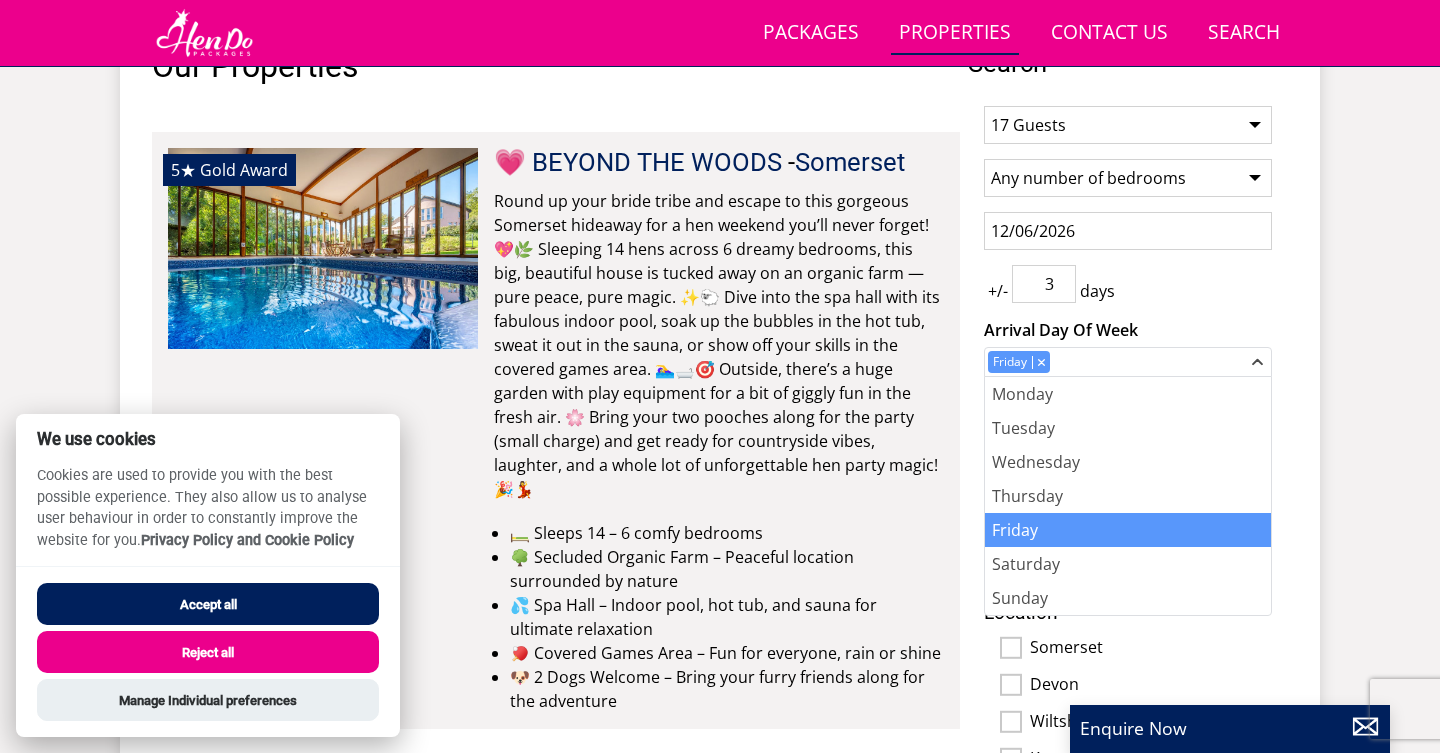 scroll, scrollTop: 782, scrollLeft: 0, axis: vertical 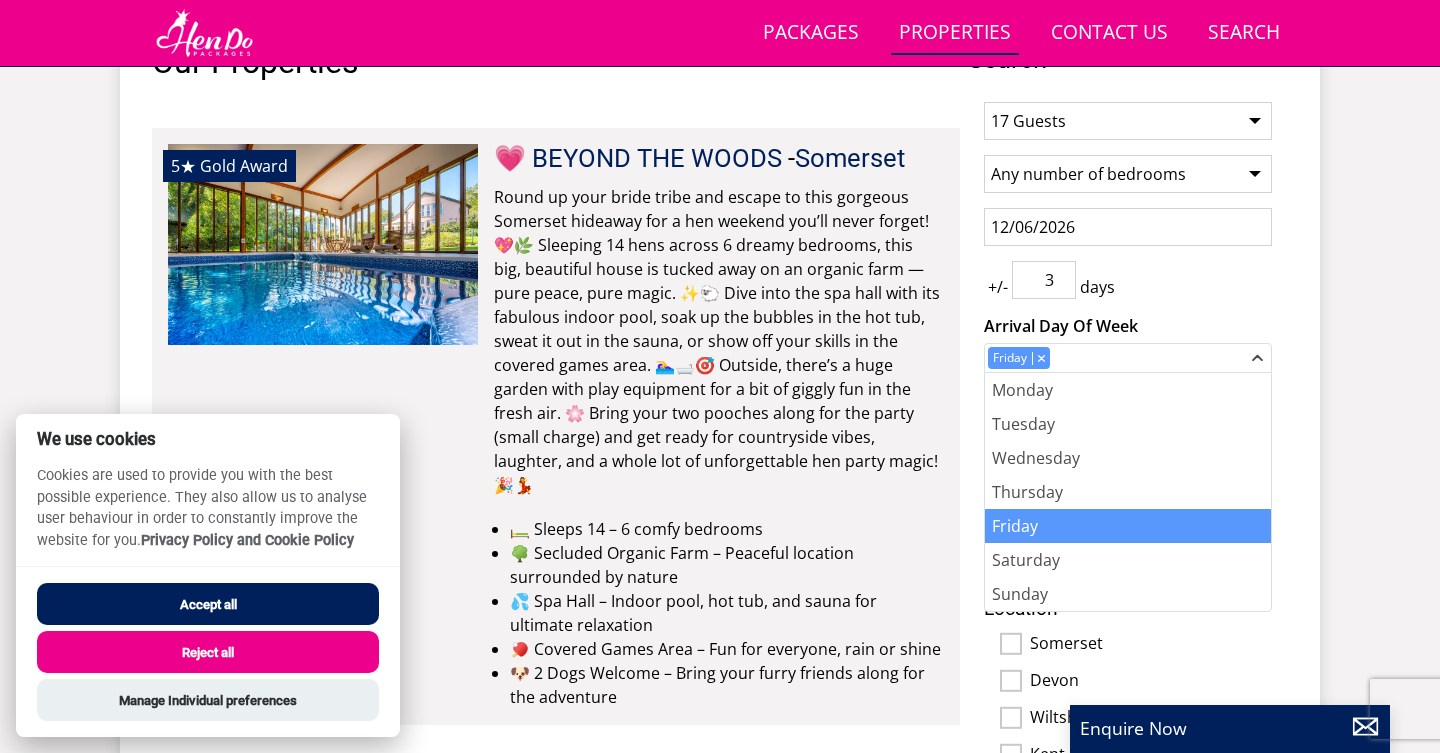 click on "Search
Search
1 Guest
2 Guests
3 Guests
4 Guests
5 Guests
6 Guests
7 Guests
8 Guests
9 Guests
10 Guests
11 Guests
12 Guests
13 Guests
14 Guests
15 Guests
16 Guests
17 Guests
18 Guests
19 Guests
20 Guests
21 Guests
22 Guests
23 Guests
24 Guests
25 Guests
26 Guests
27 Guests
28 Guests
29 Guests
30 Guests
31 Guests
32 Guests
Any number of bedrooms
4 Bedrooms
5 Bedrooms
6 Bedrooms
7 Bedrooms
8 Bedrooms
9 Bedrooms
10 Bedrooms
11 Bedrooms
12 Bedrooms
13 Bedrooms
14 Bedrooms
15 Bedrooms
16 Bedrooms
12/06/2026
+/-
3
days Pets" at bounding box center [720, 5451] 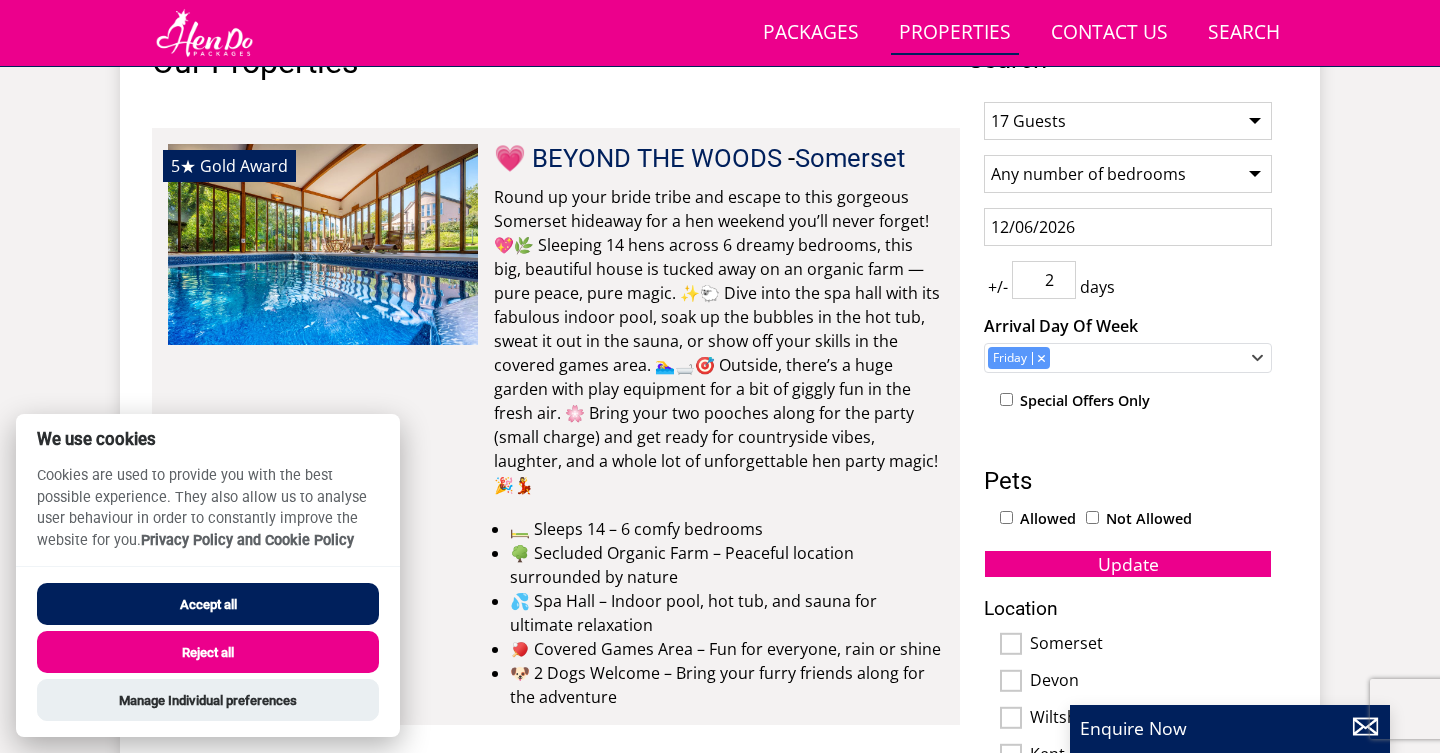 click on "2" at bounding box center (1044, 280) 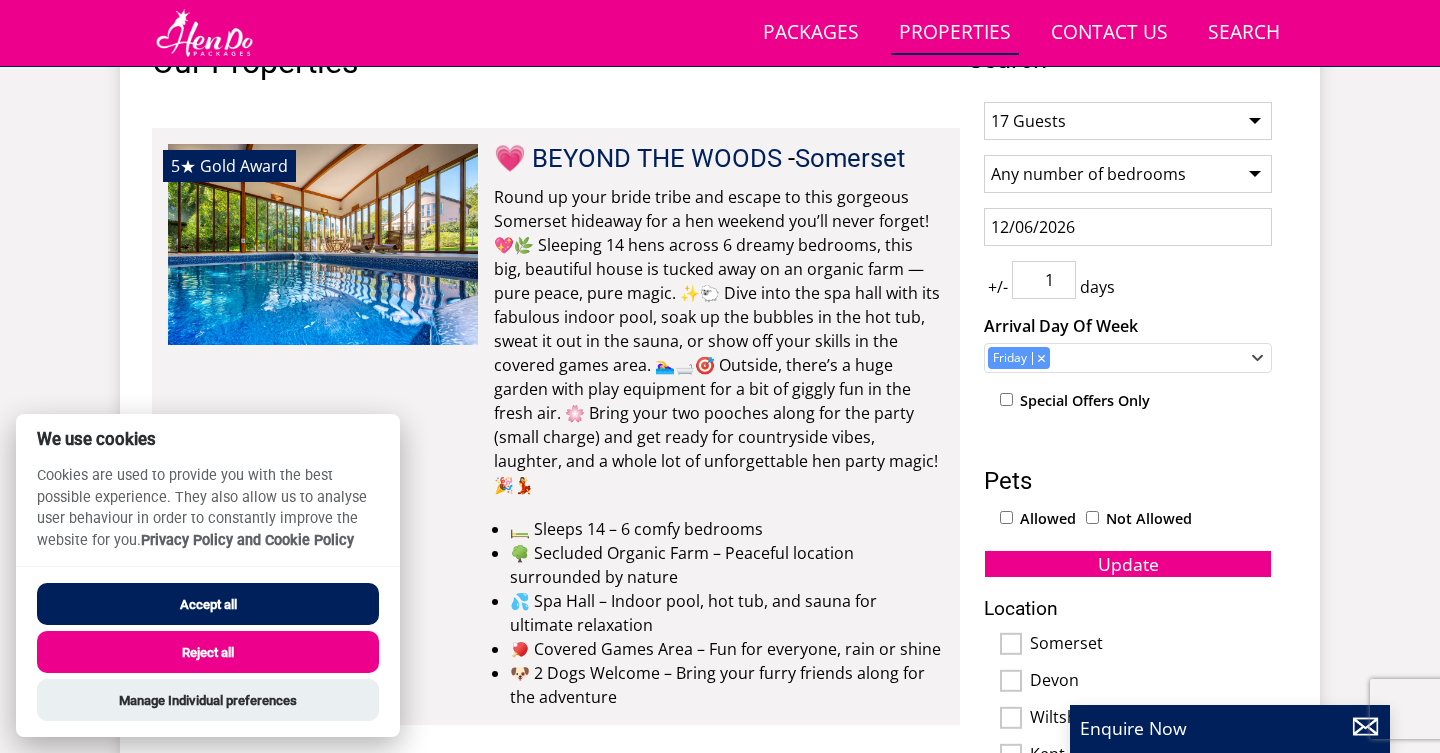click on "1" at bounding box center [1044, 280] 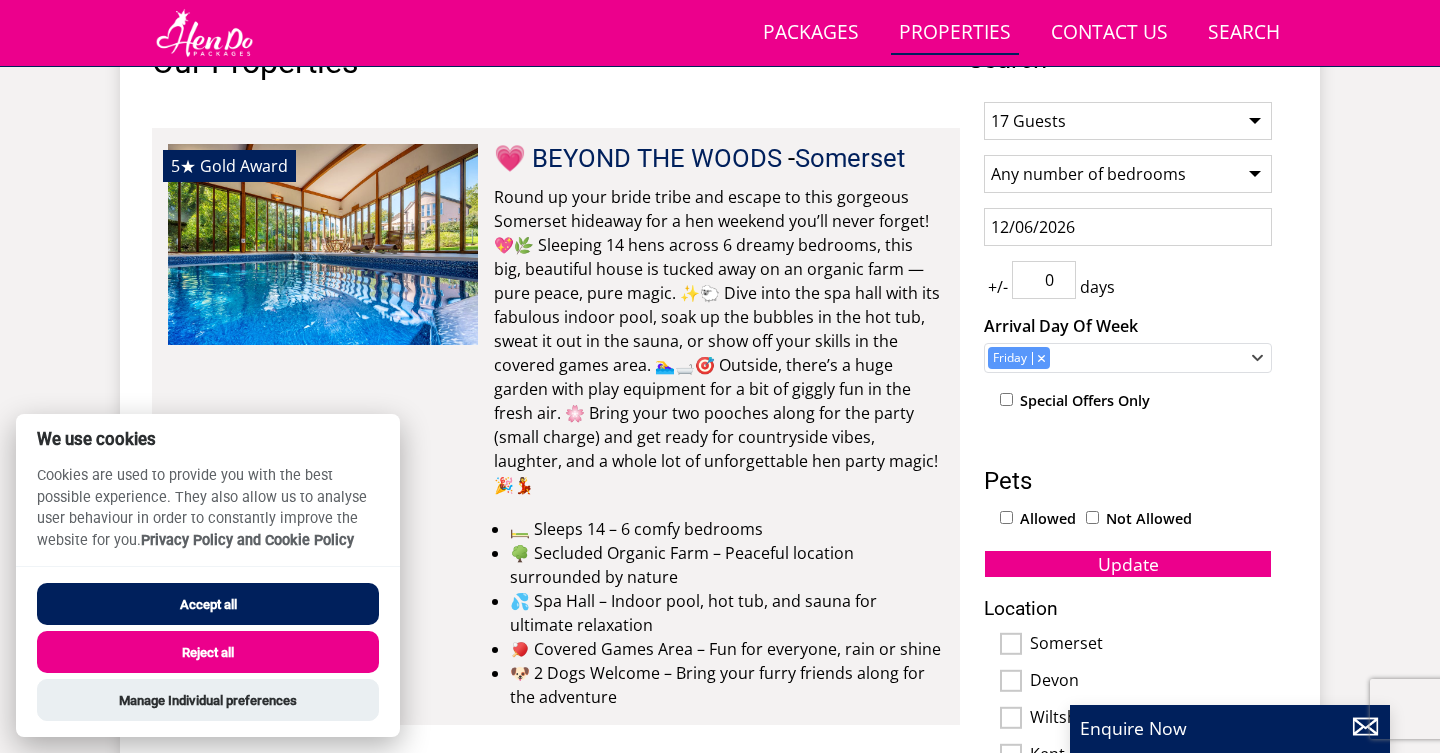 click on "0" at bounding box center (1044, 280) 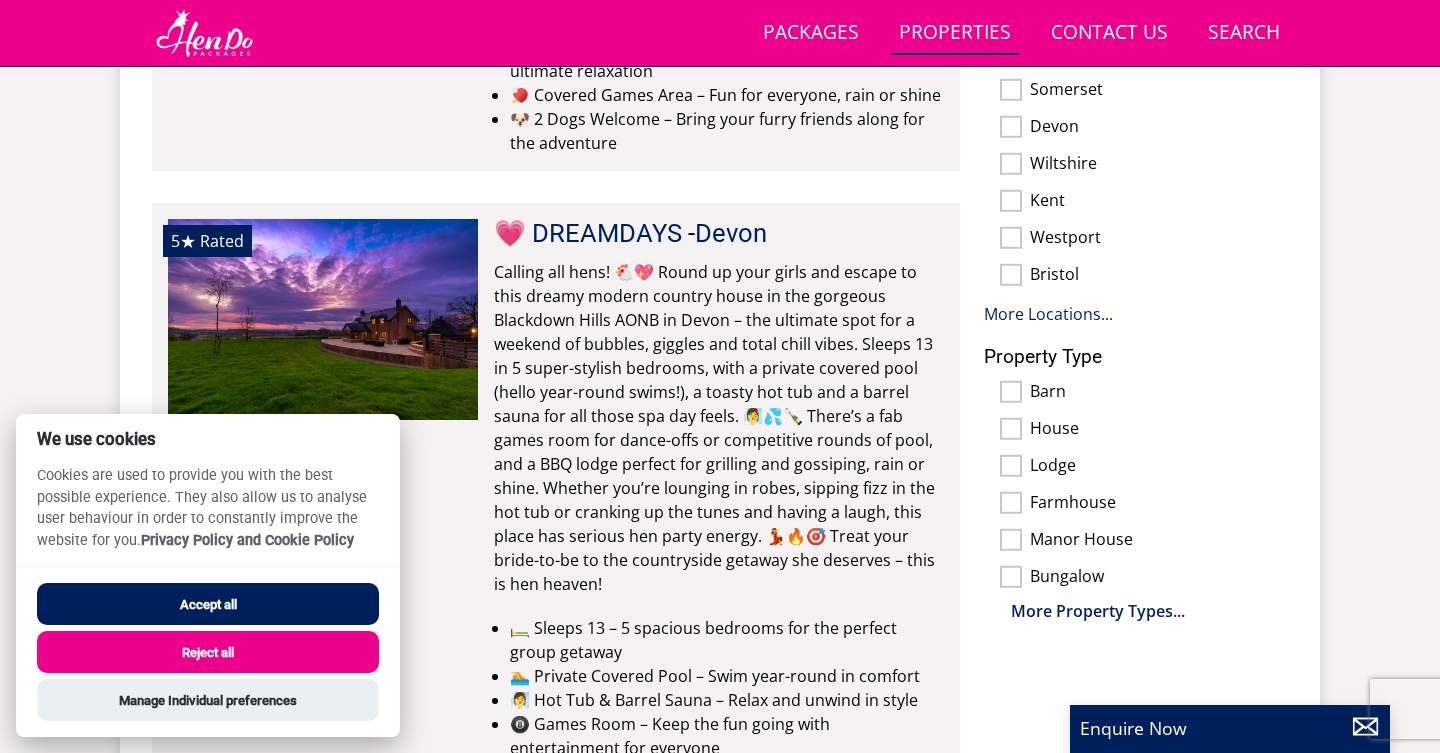 scroll, scrollTop: 969, scrollLeft: 0, axis: vertical 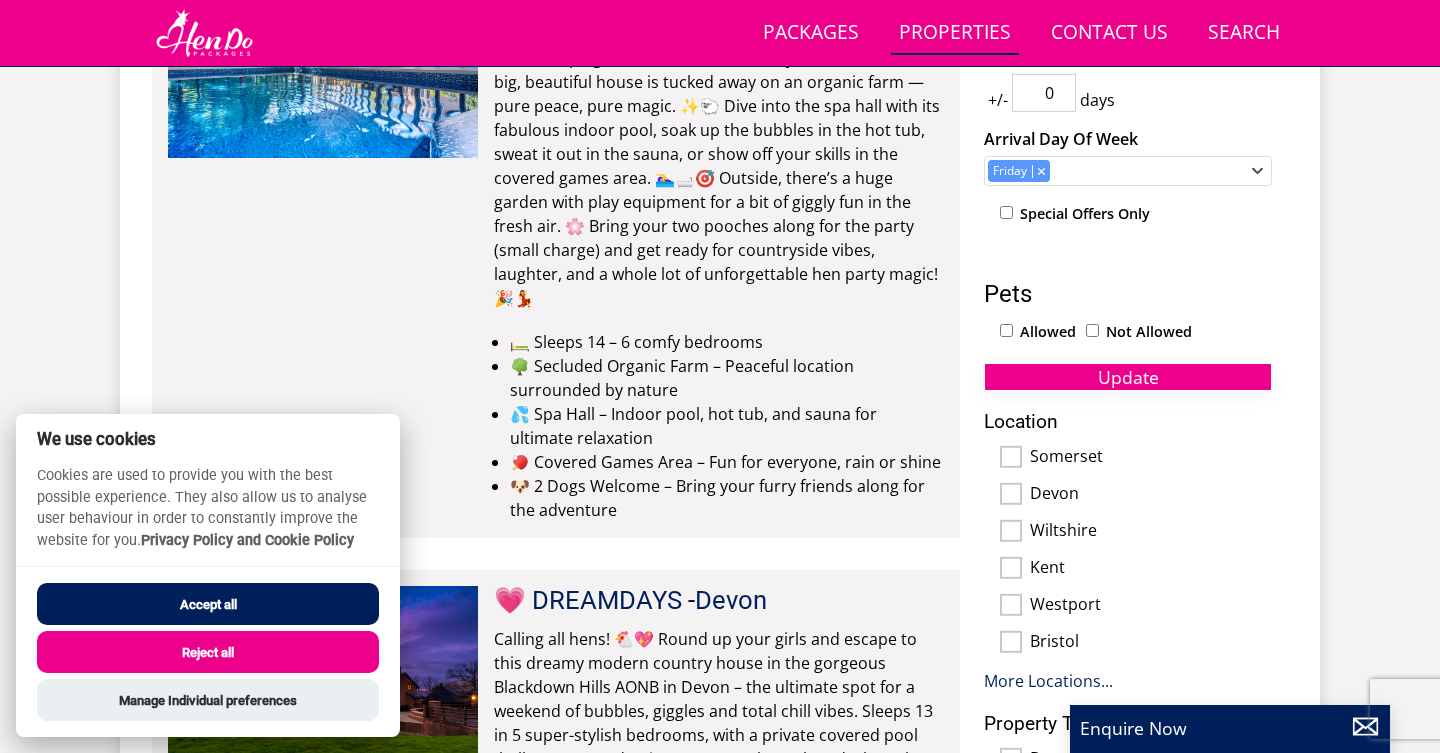 click on "Update" at bounding box center [1128, 377] 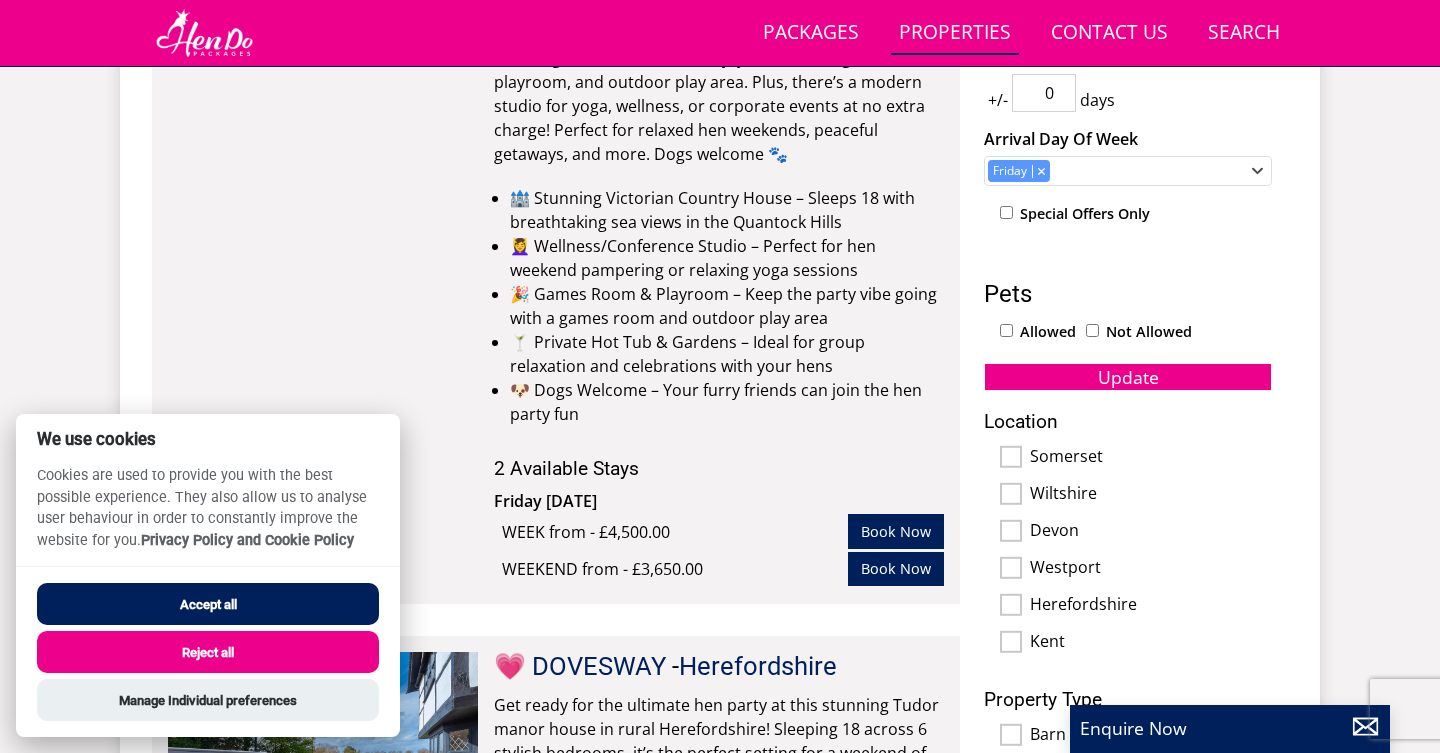 click on "Accept all" at bounding box center [208, 604] 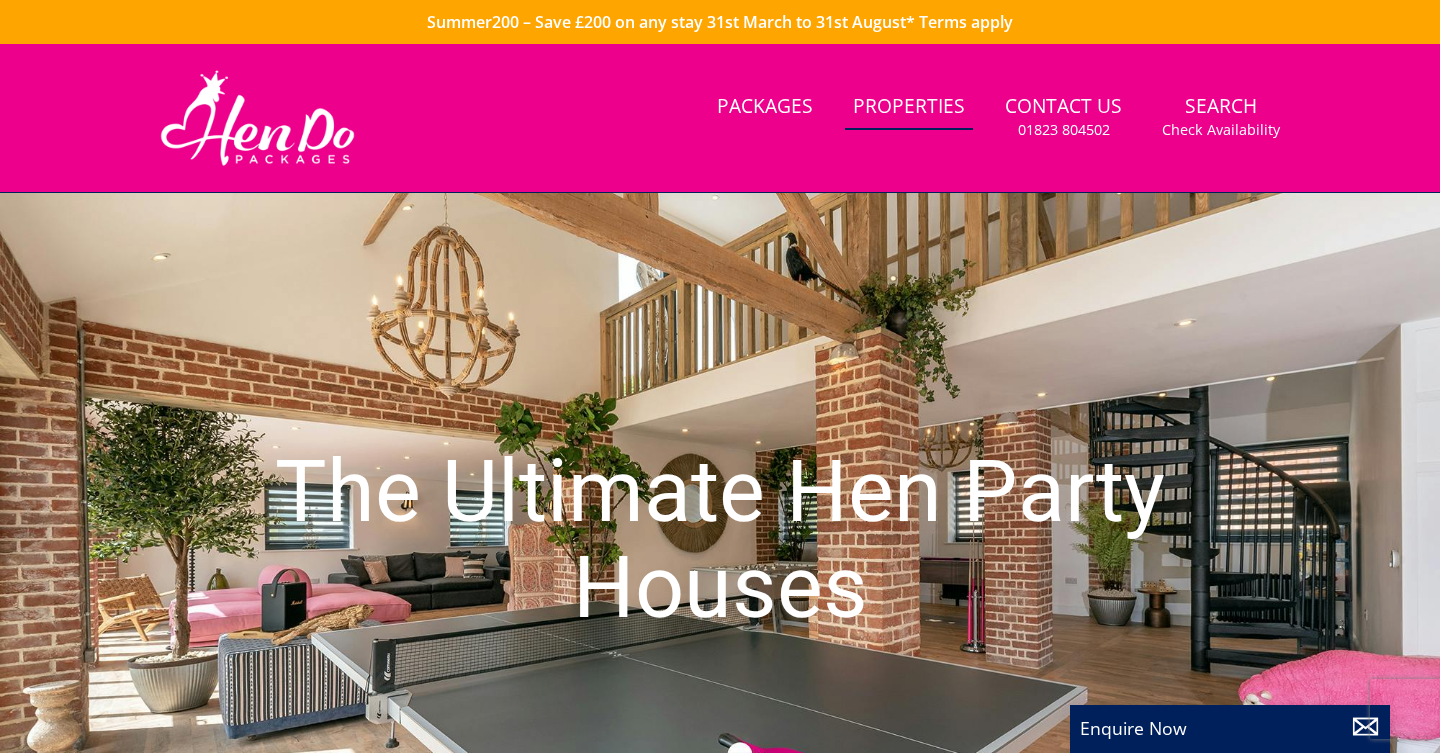 scroll, scrollTop: 0, scrollLeft: 0, axis: both 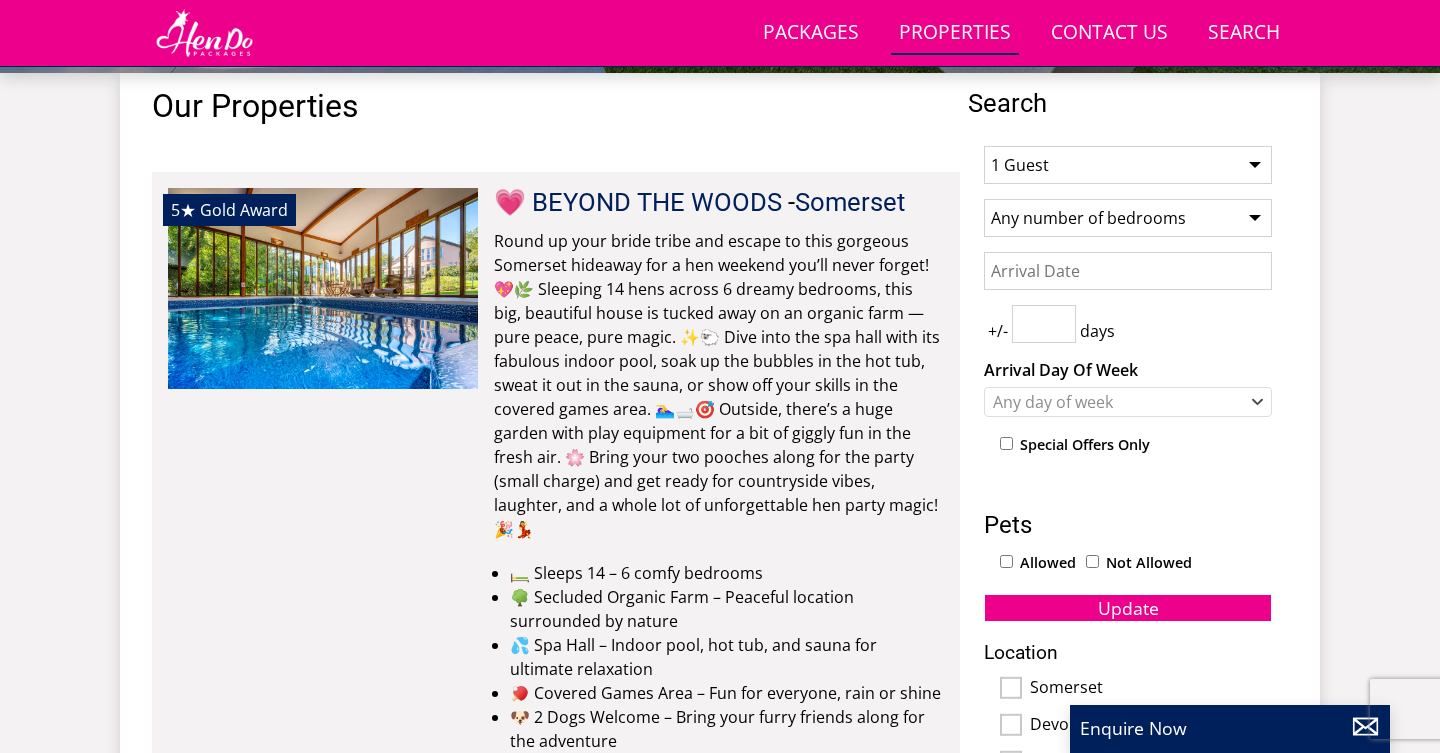 select on "17" 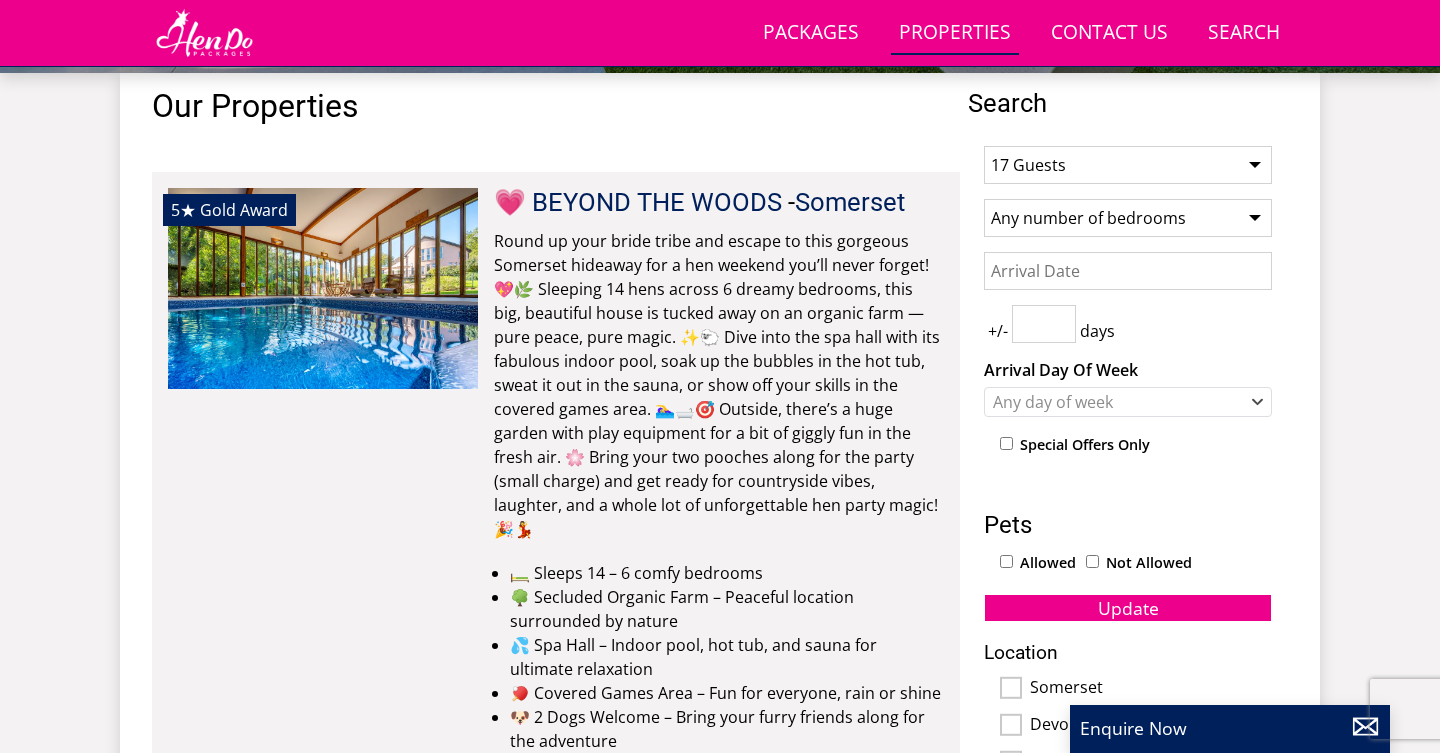 click on "Date" at bounding box center [1128, 271] 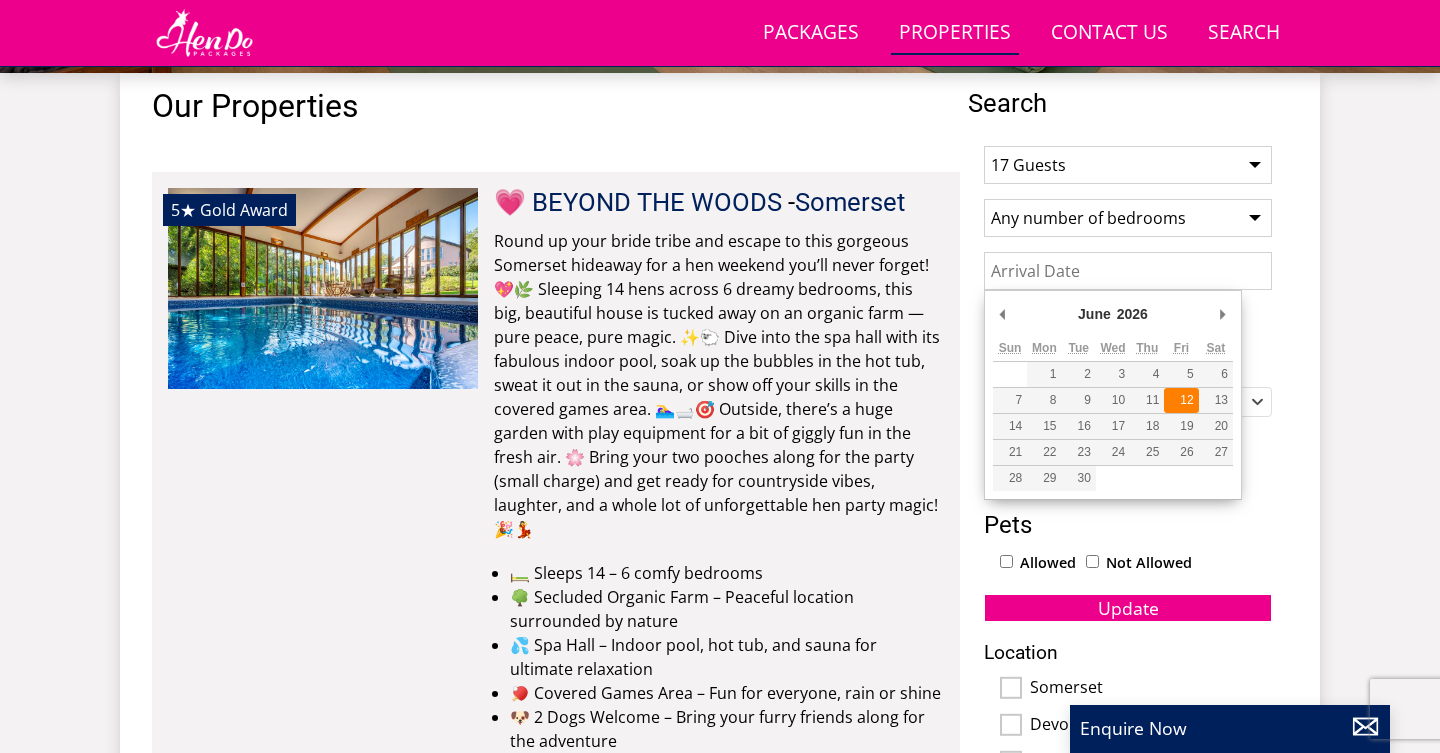 type on "12/06/2026" 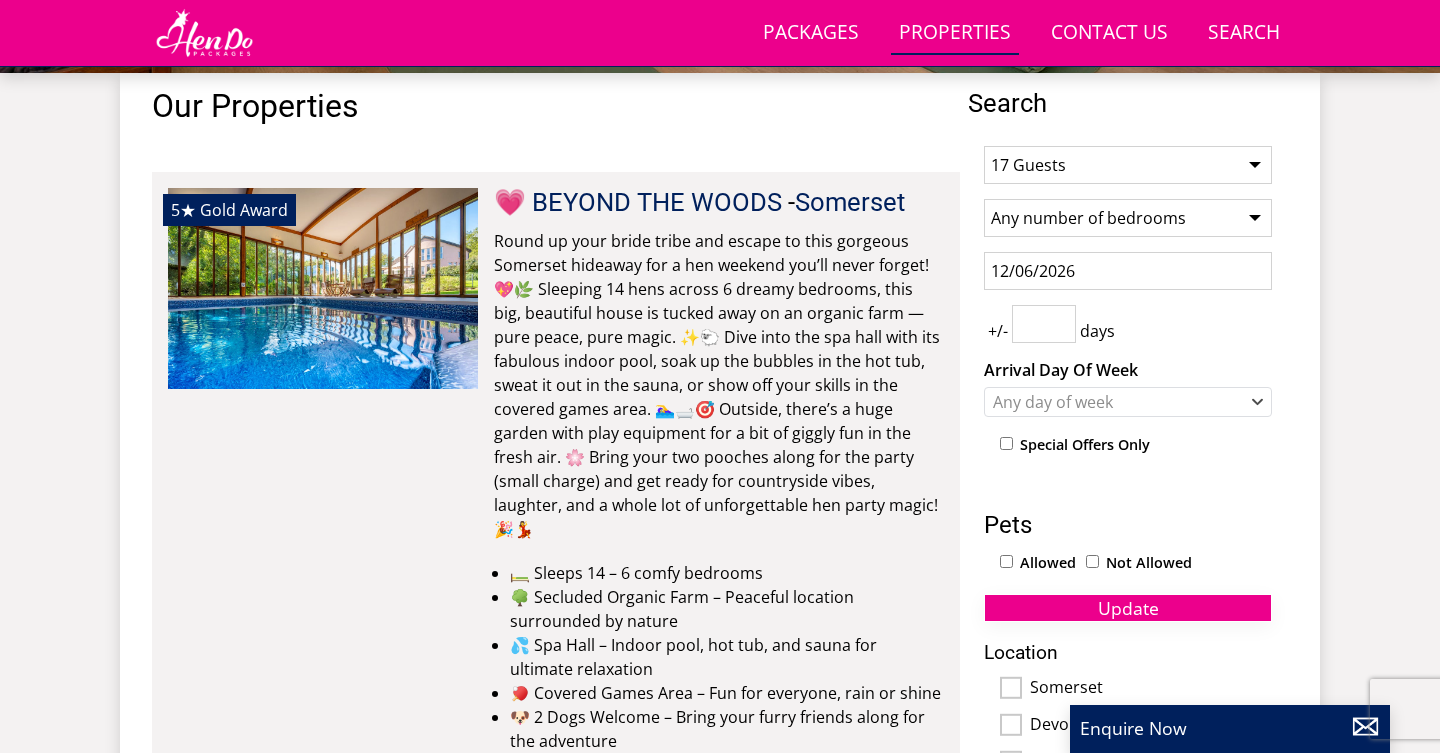 click on "Update" at bounding box center (1128, 608) 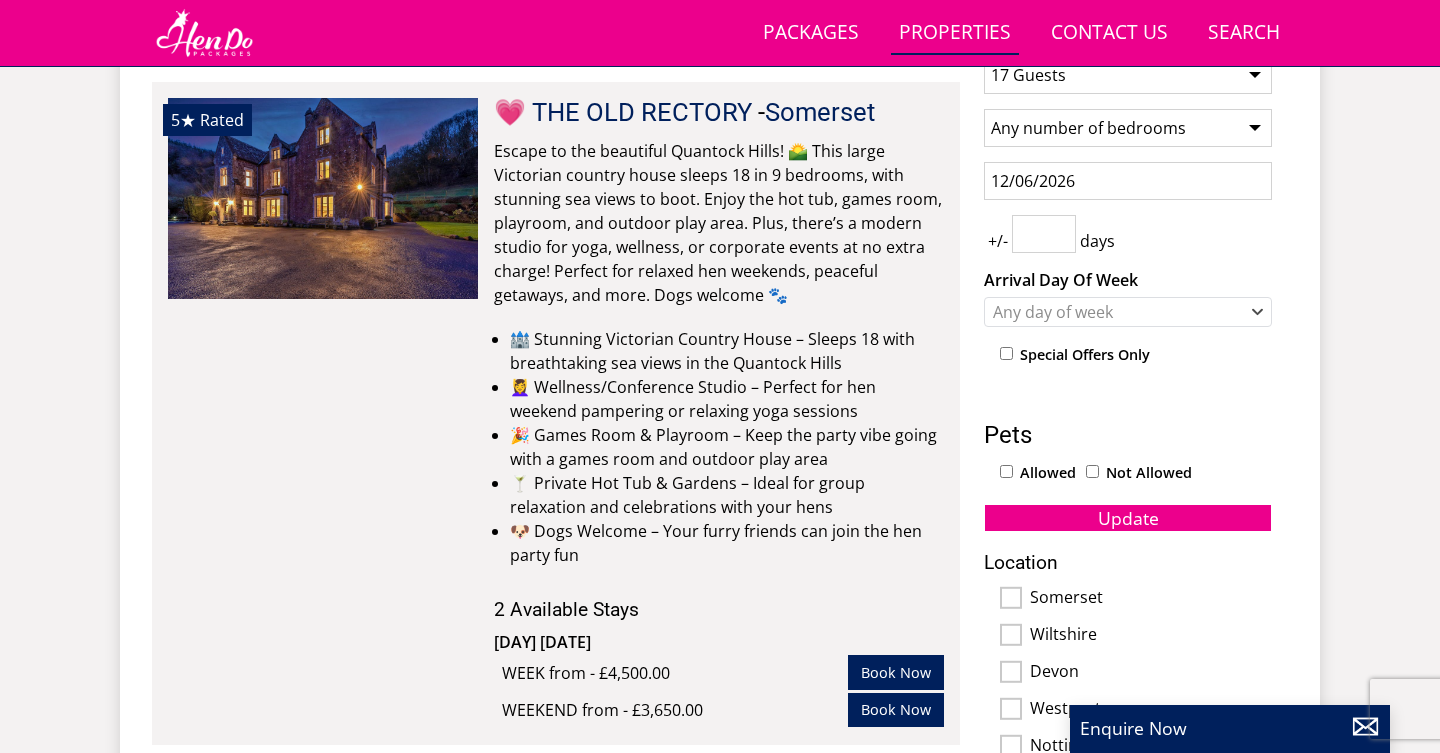 scroll, scrollTop: 832, scrollLeft: 0, axis: vertical 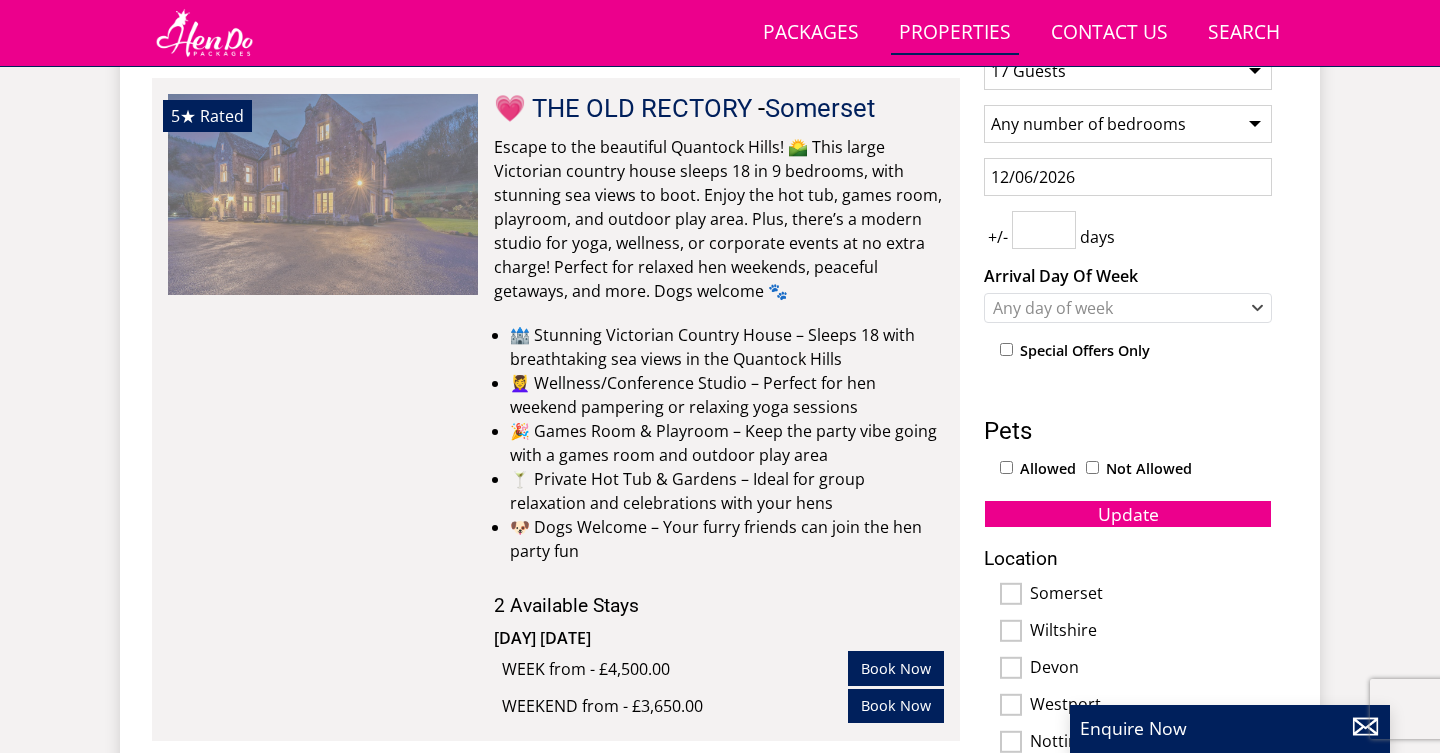 click at bounding box center (323, 194) 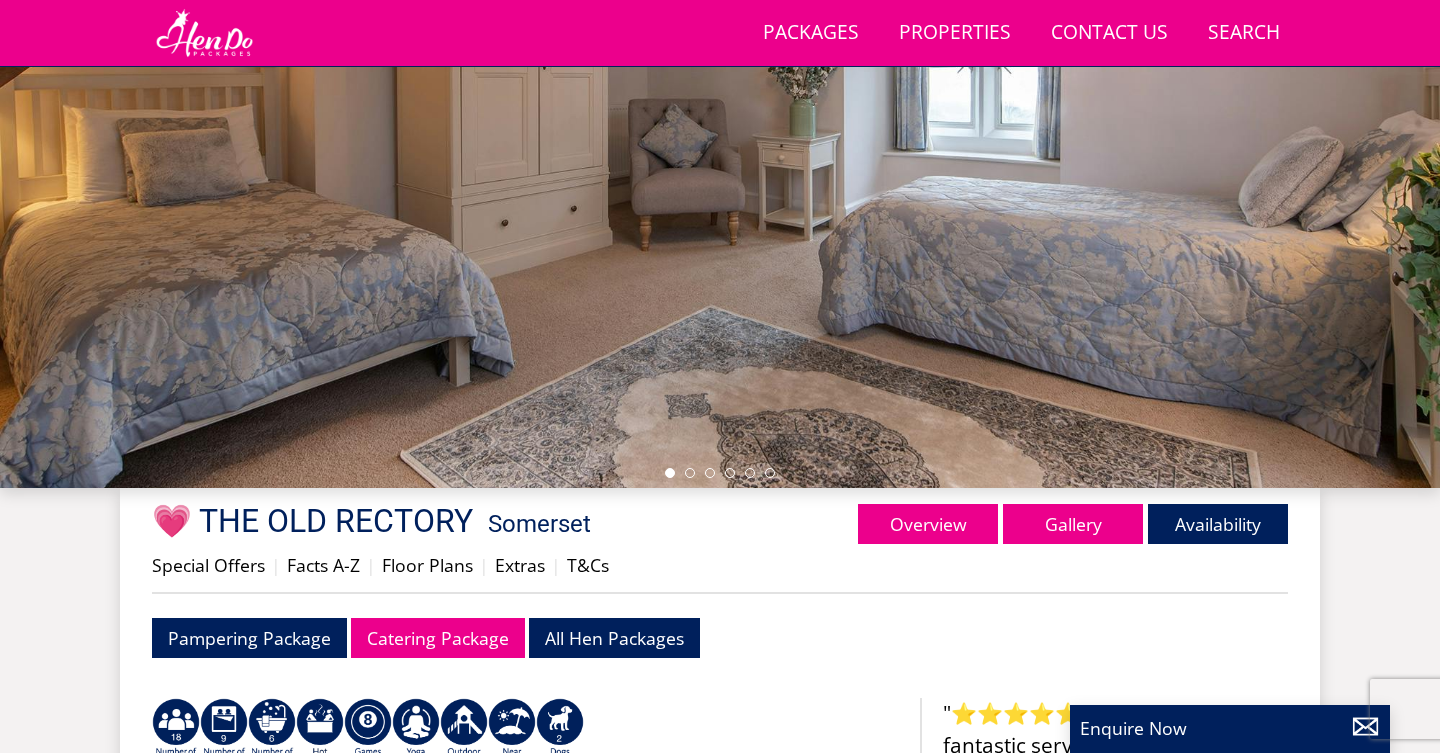 scroll, scrollTop: 324, scrollLeft: 0, axis: vertical 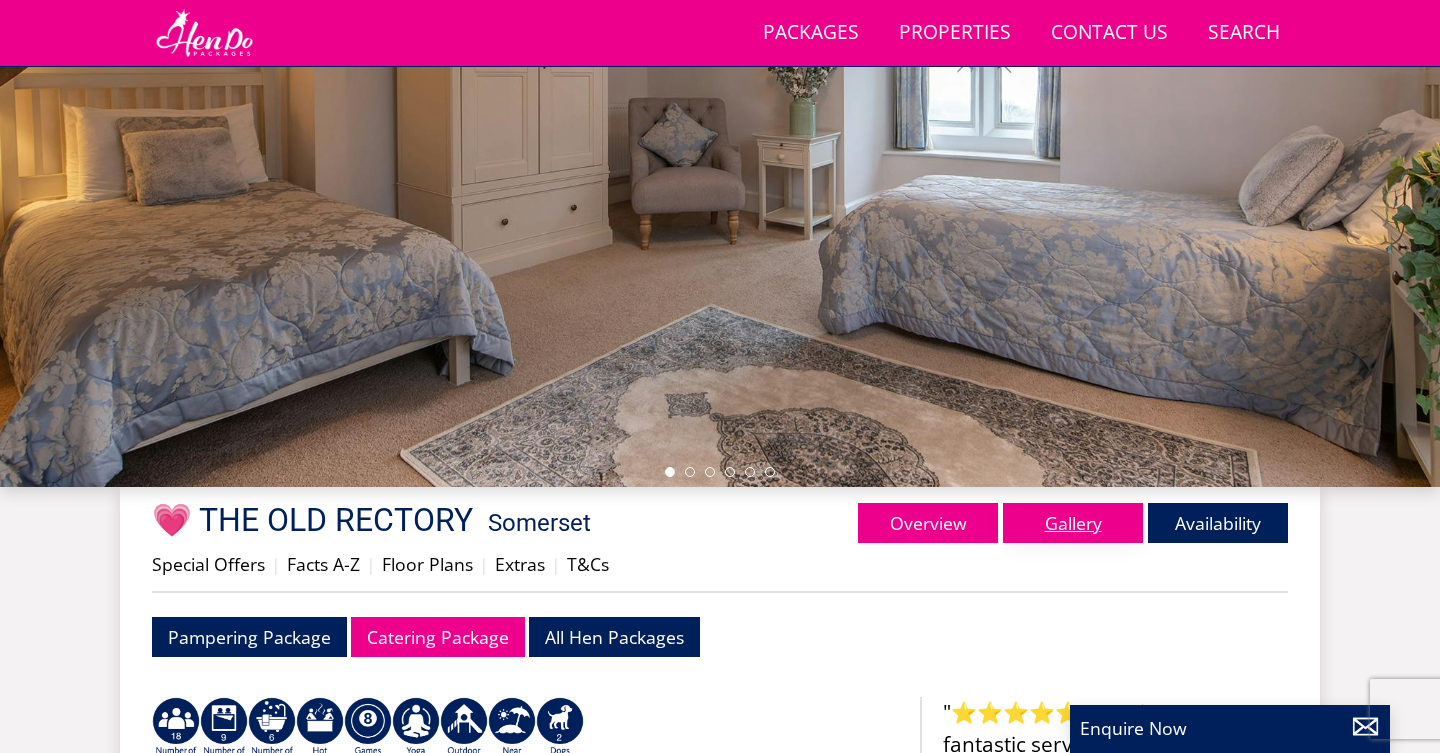 click on "Gallery" at bounding box center (1073, 523) 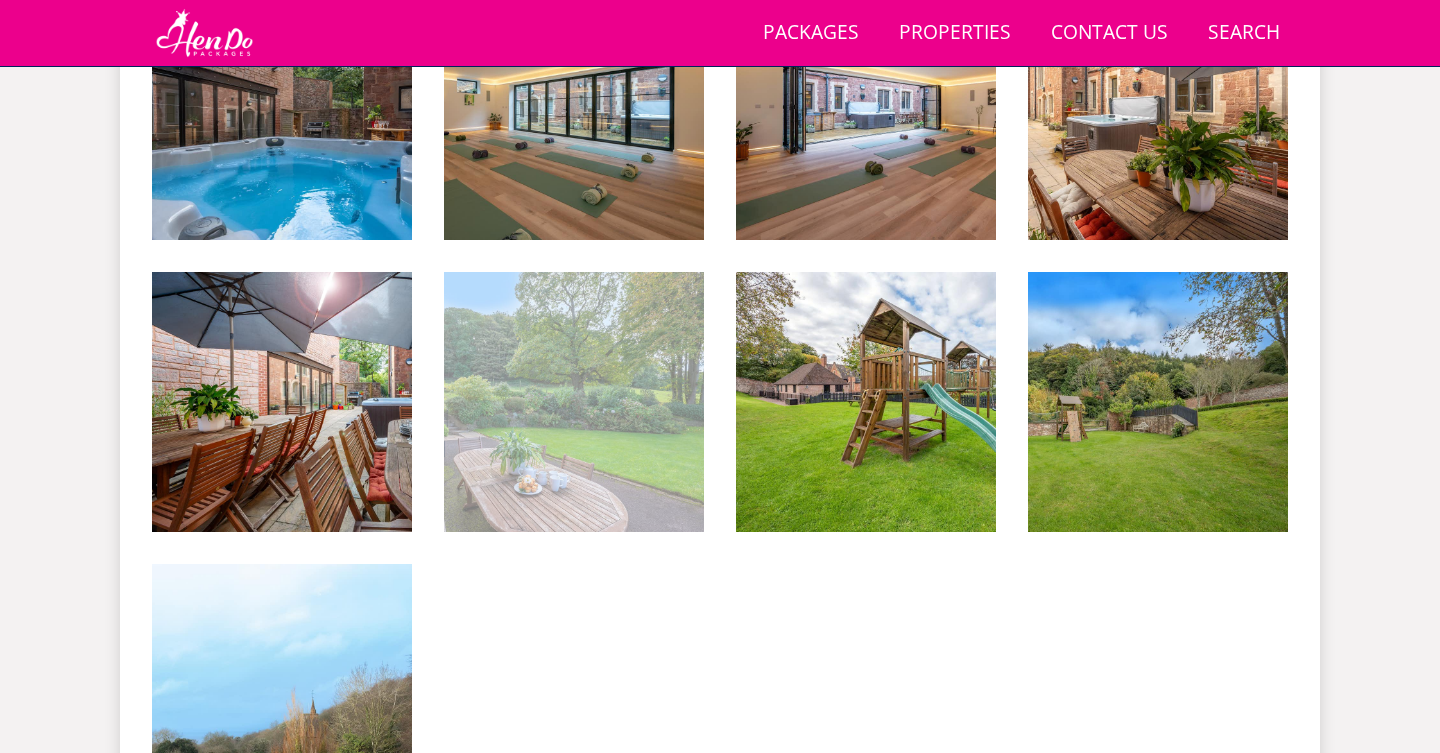 scroll, scrollTop: 3671, scrollLeft: 0, axis: vertical 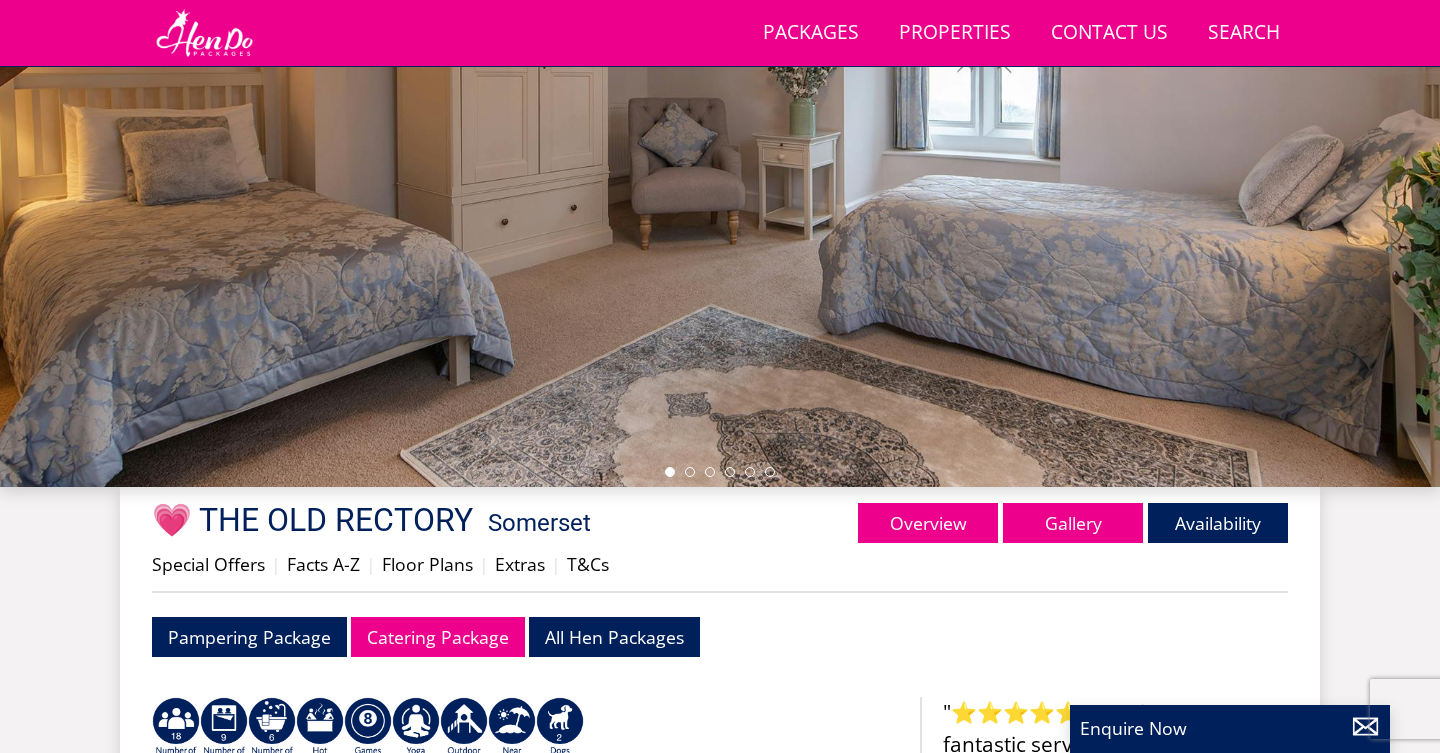 select on "17" 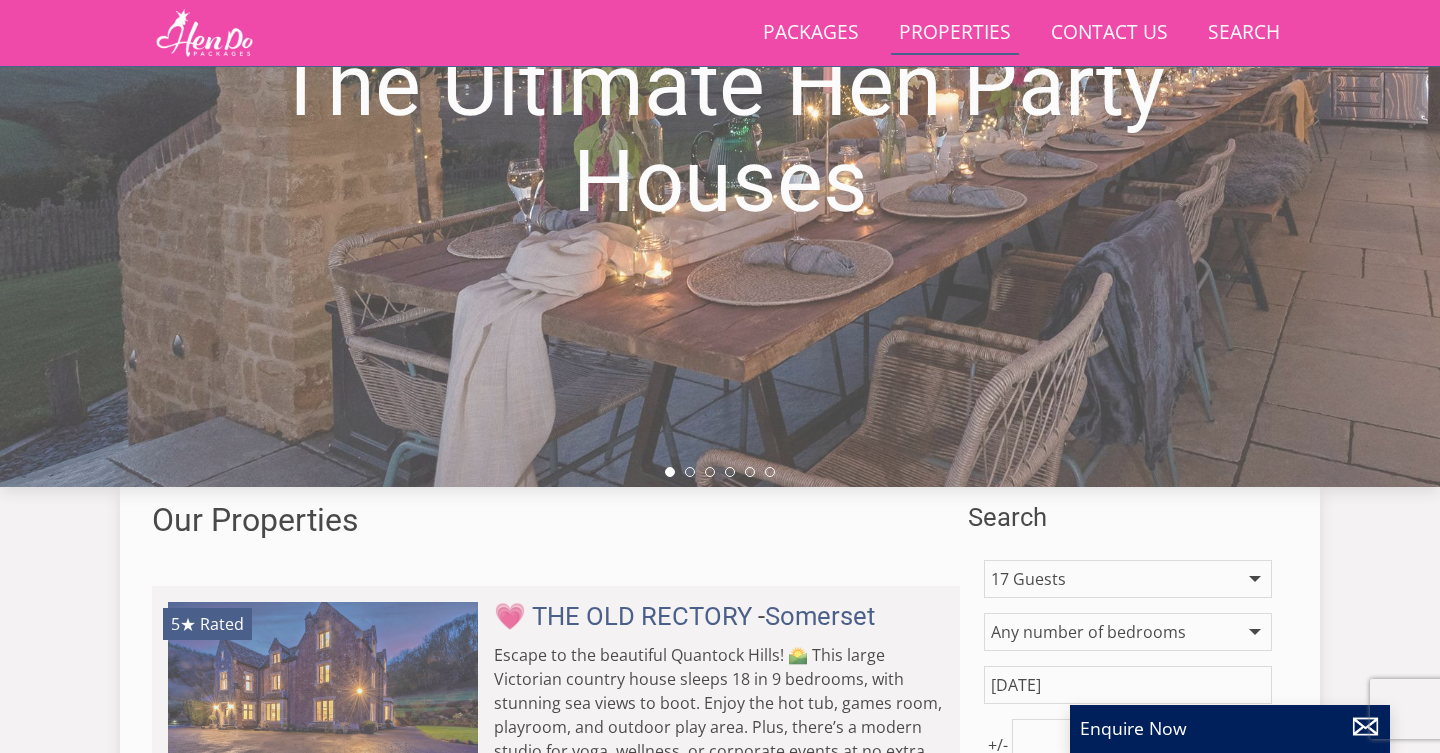 scroll, scrollTop: 832, scrollLeft: 0, axis: vertical 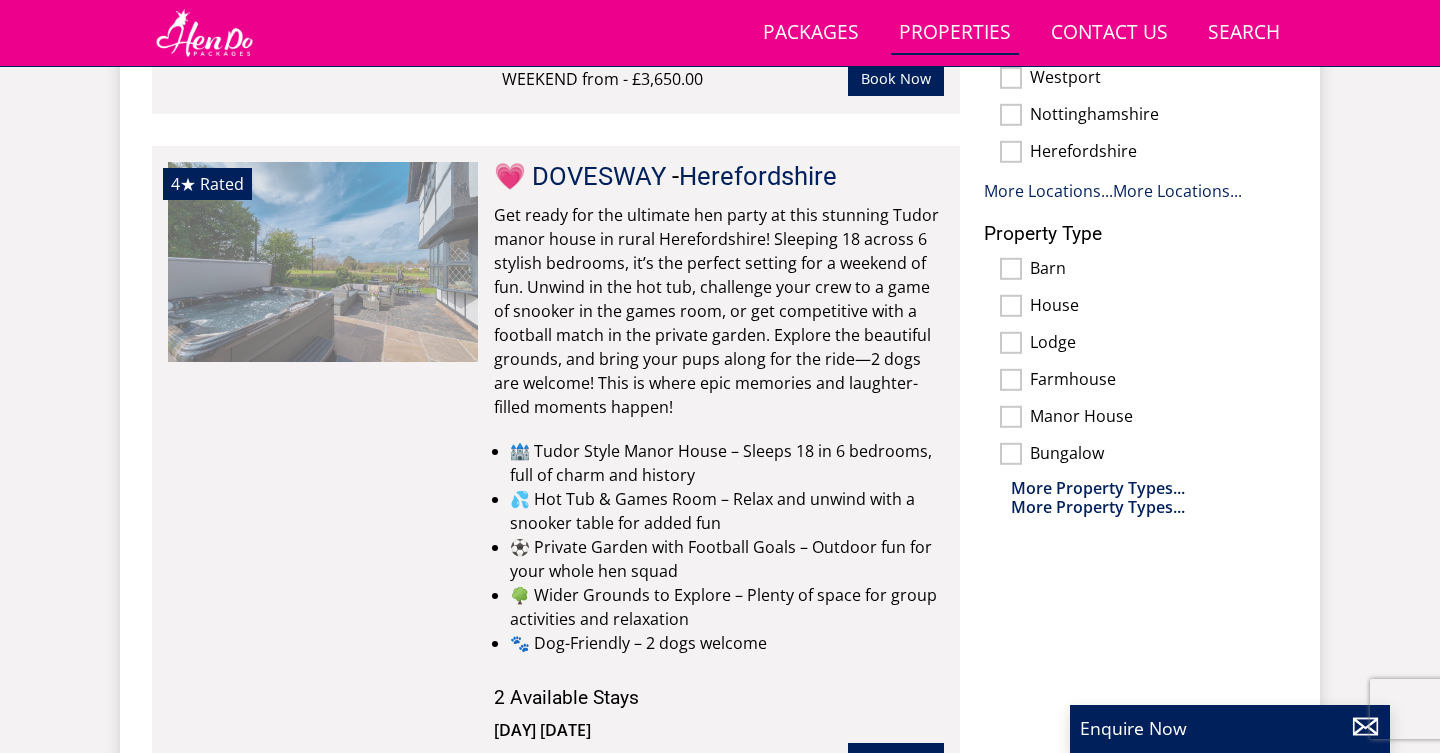 click at bounding box center [323, 262] 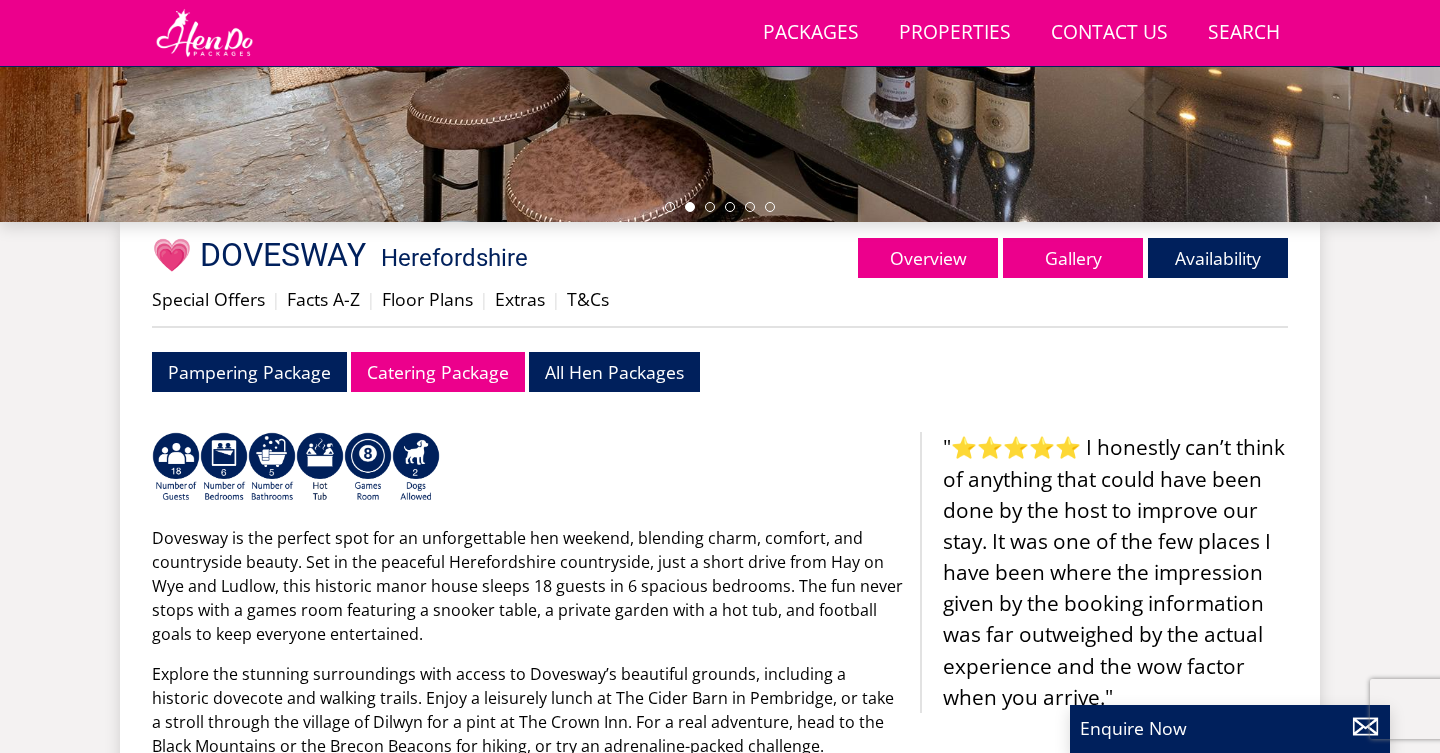 scroll, scrollTop: 544, scrollLeft: 0, axis: vertical 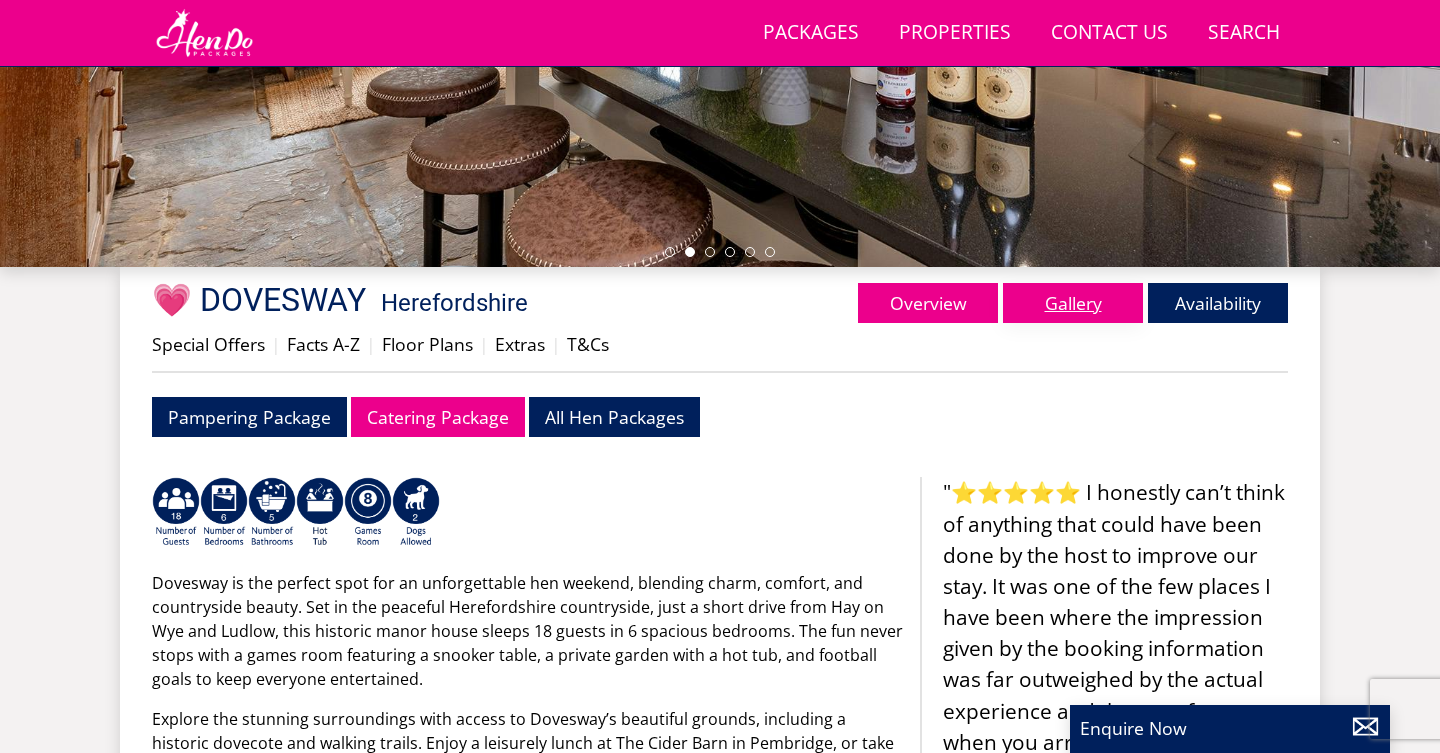 click on "Gallery" at bounding box center (1073, 303) 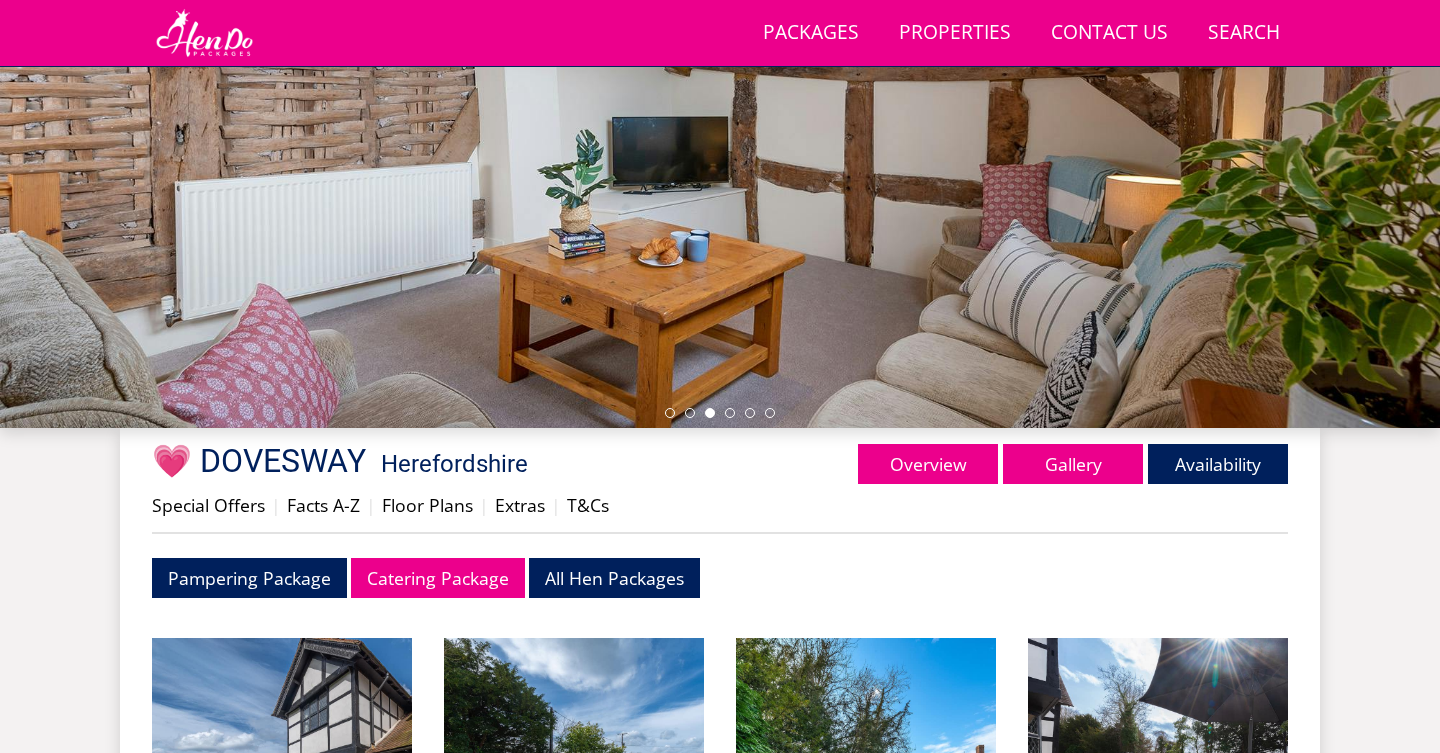 scroll, scrollTop: 403, scrollLeft: 0, axis: vertical 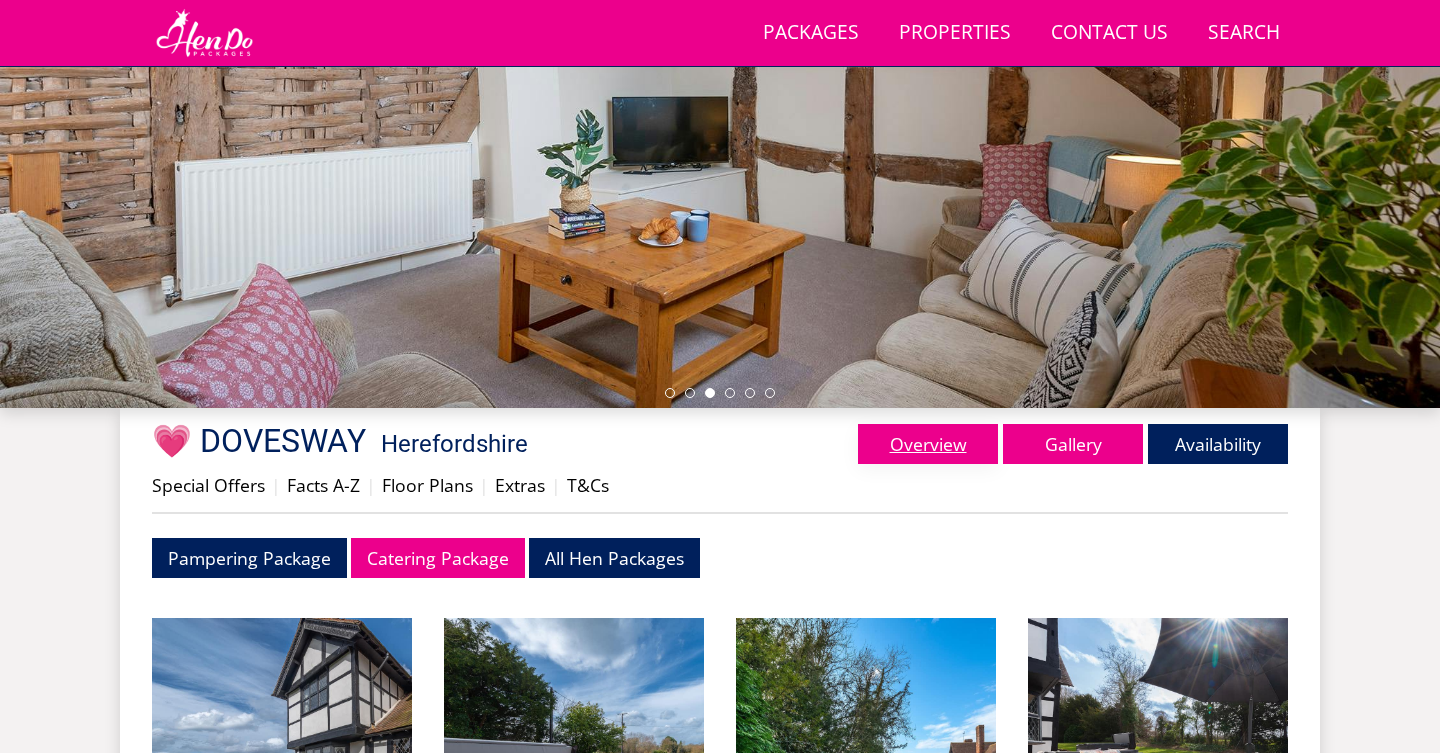 click on "Overview" at bounding box center (928, 444) 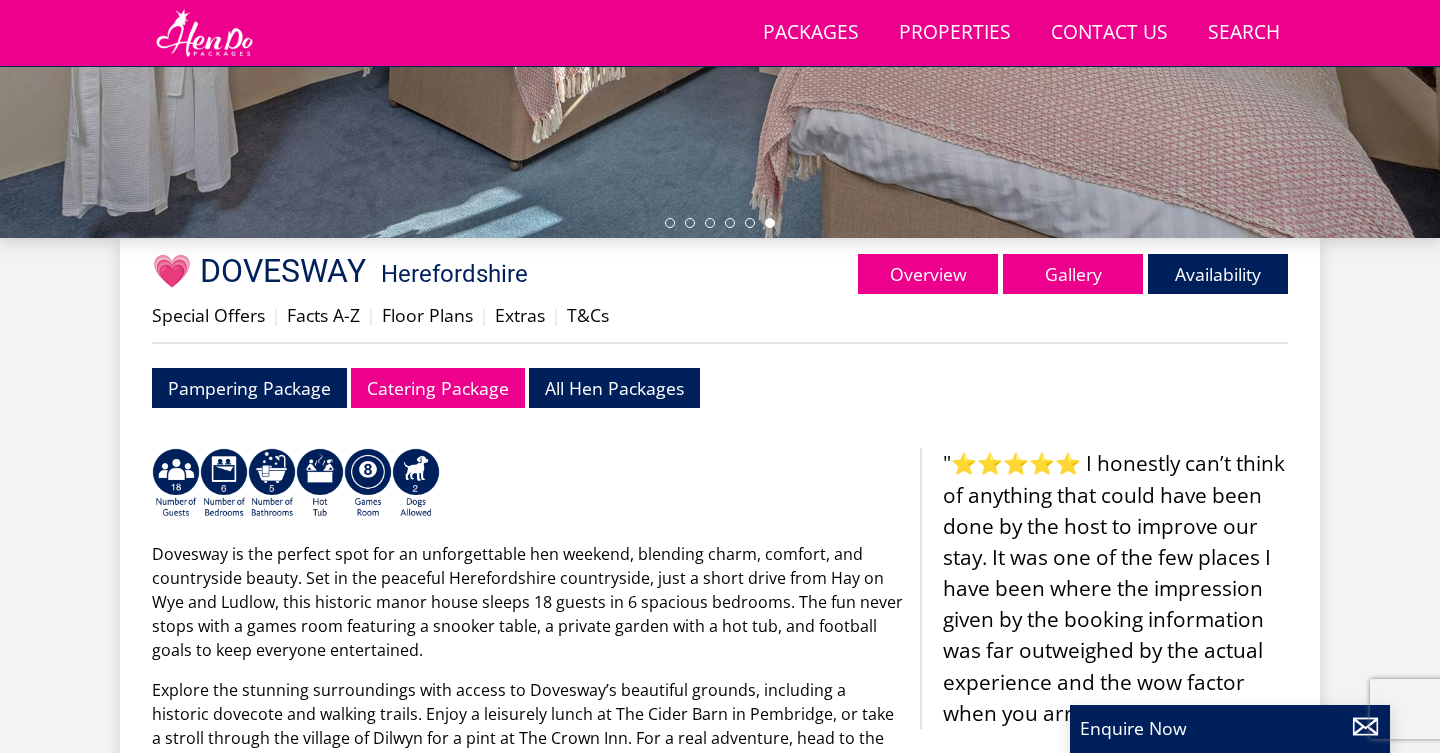 scroll, scrollTop: 572, scrollLeft: 0, axis: vertical 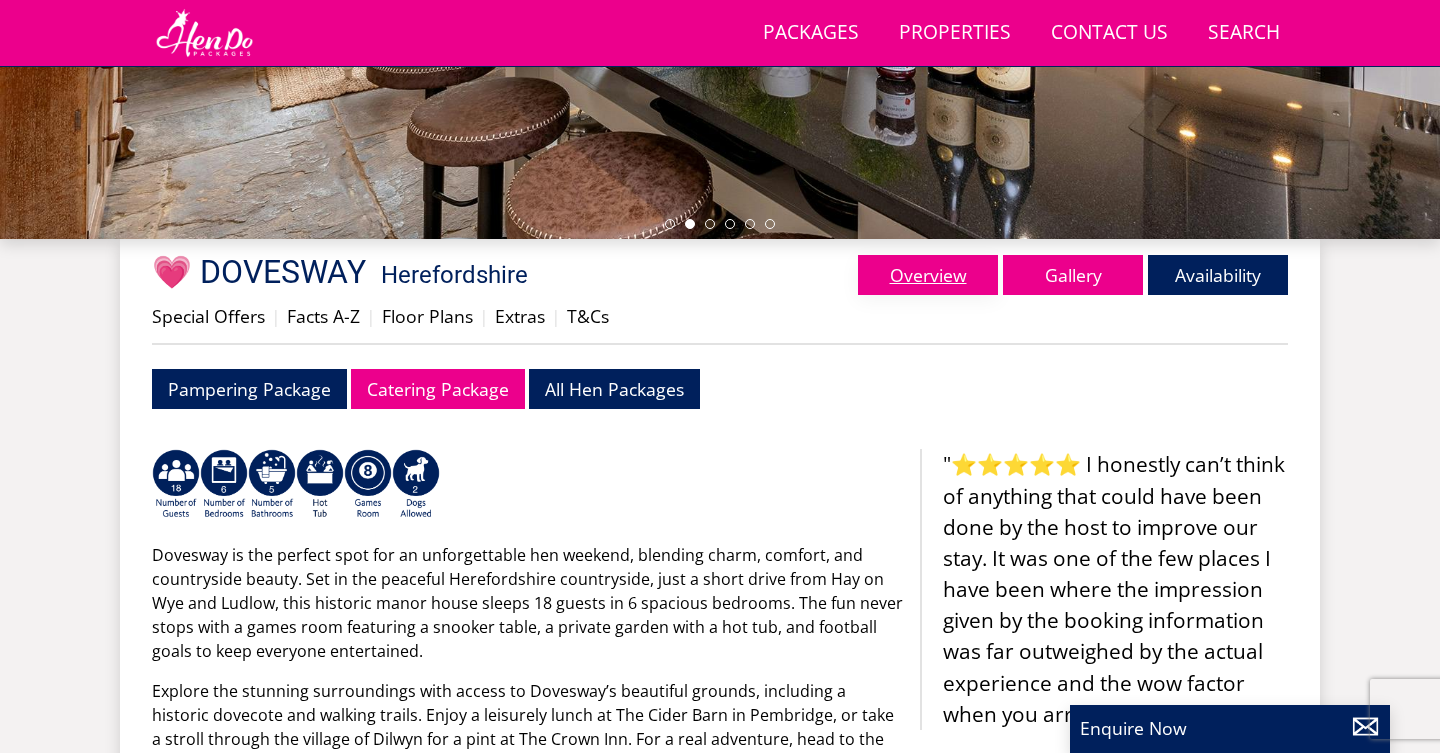 click on "Overview" at bounding box center (928, 275) 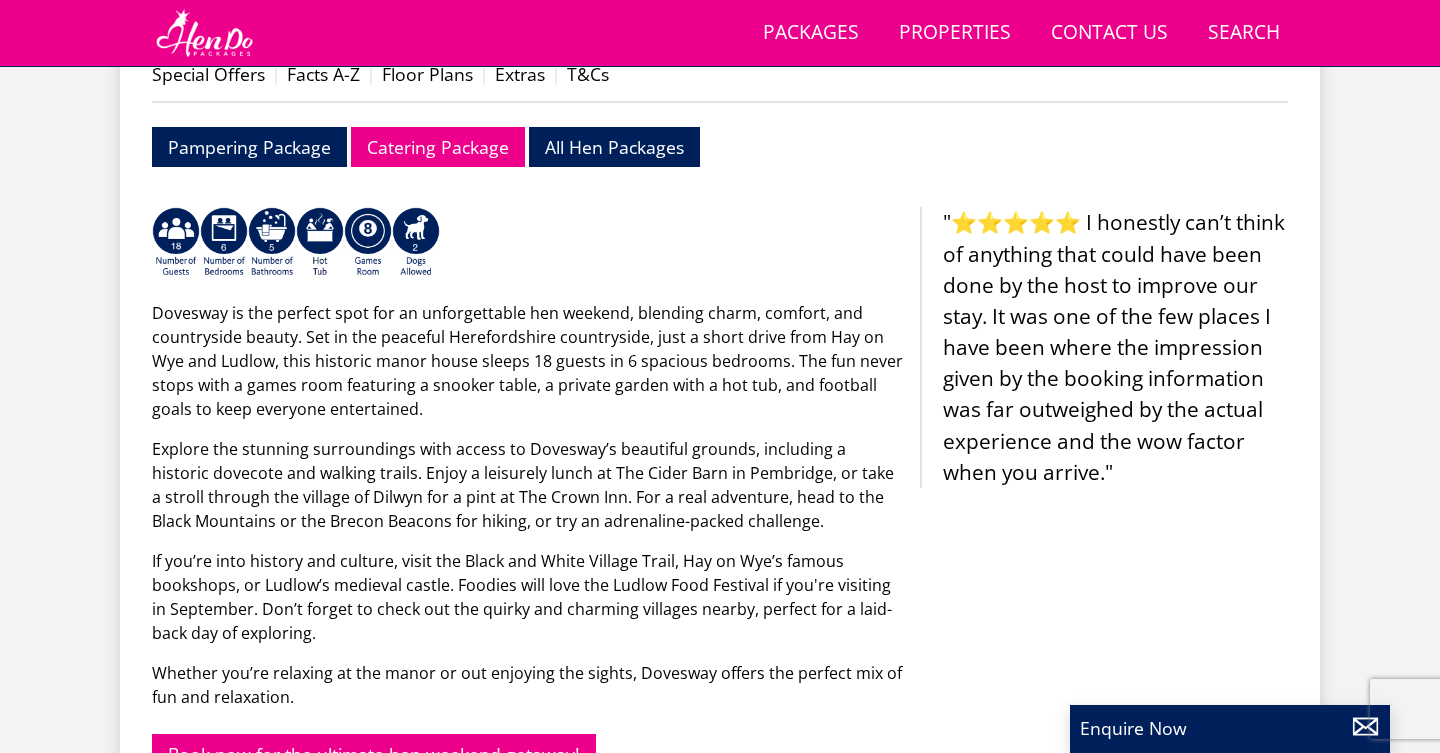scroll, scrollTop: 815, scrollLeft: 0, axis: vertical 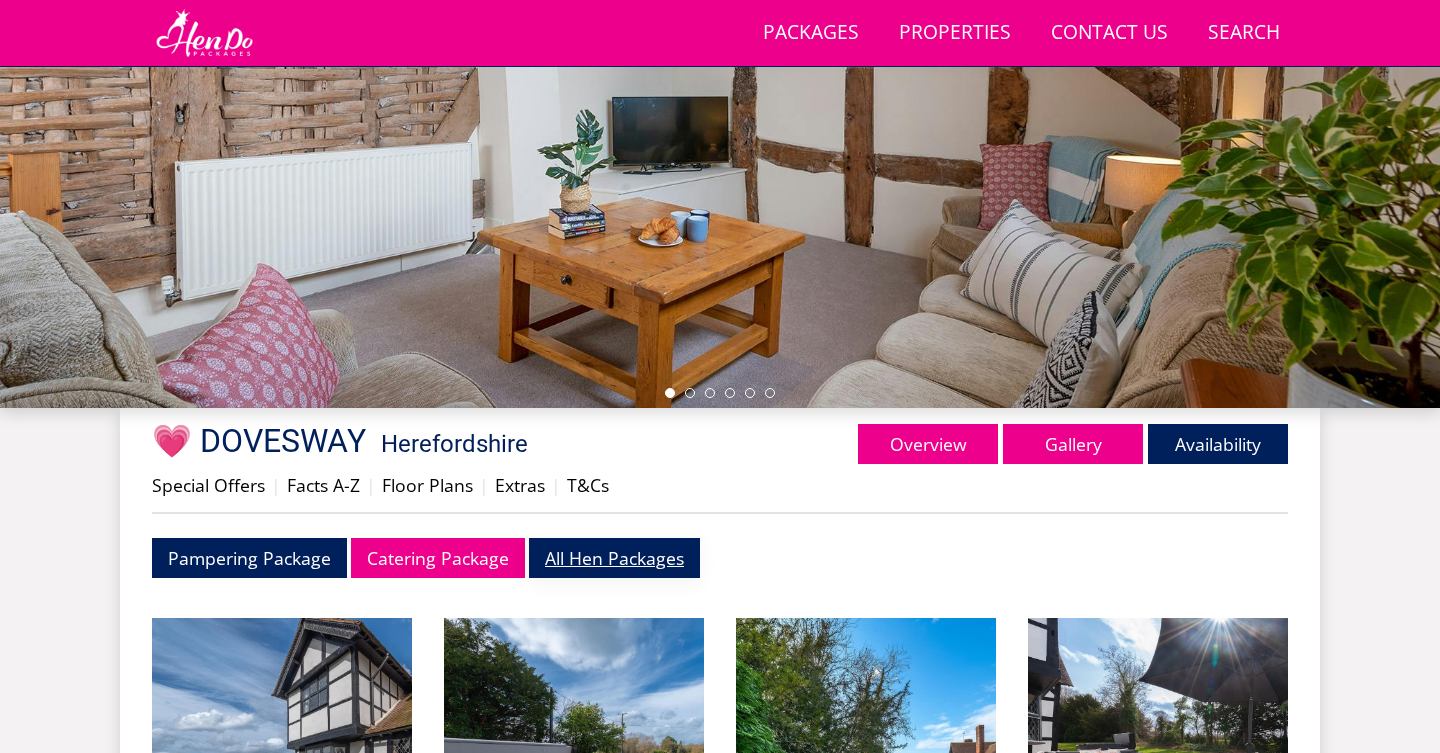 click on "All Hen Packages" at bounding box center (614, 557) 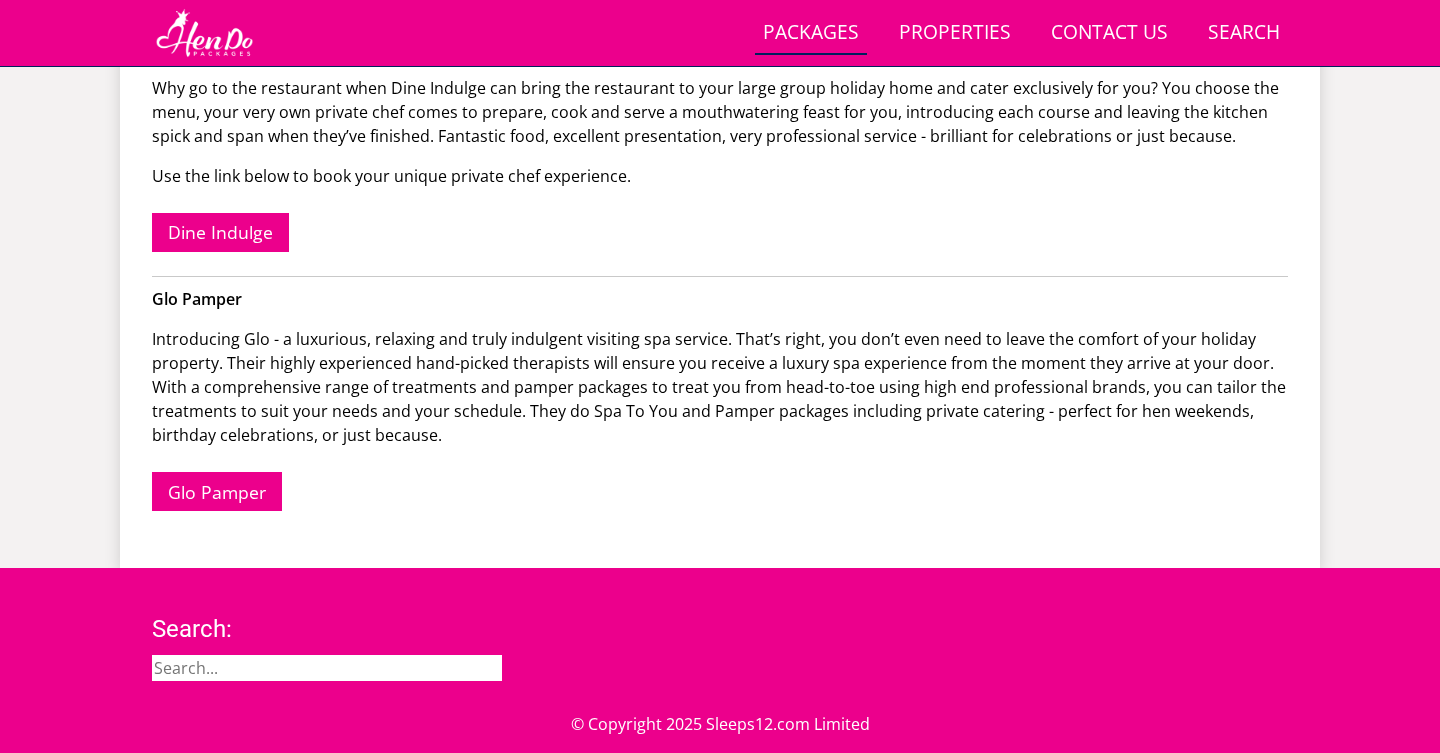 scroll, scrollTop: 1316, scrollLeft: 0, axis: vertical 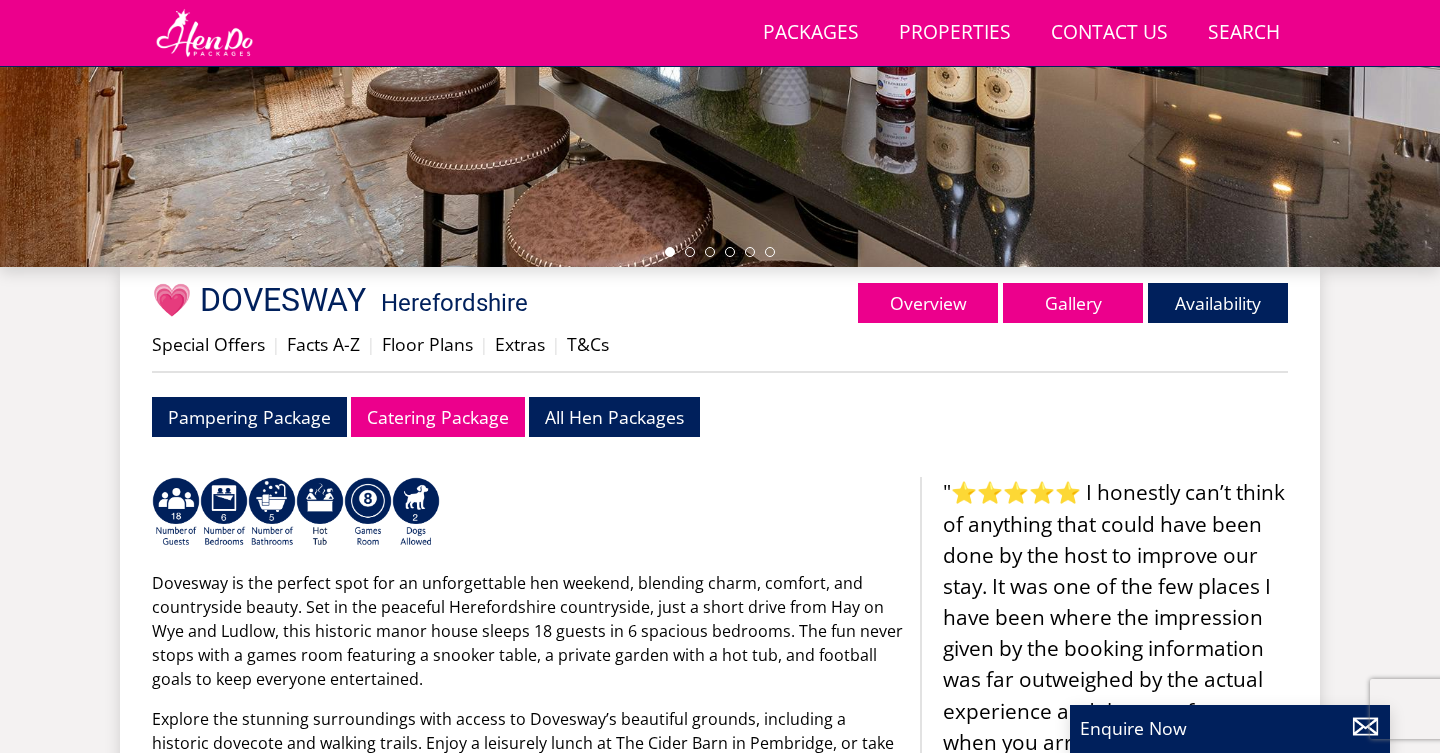 select on "17" 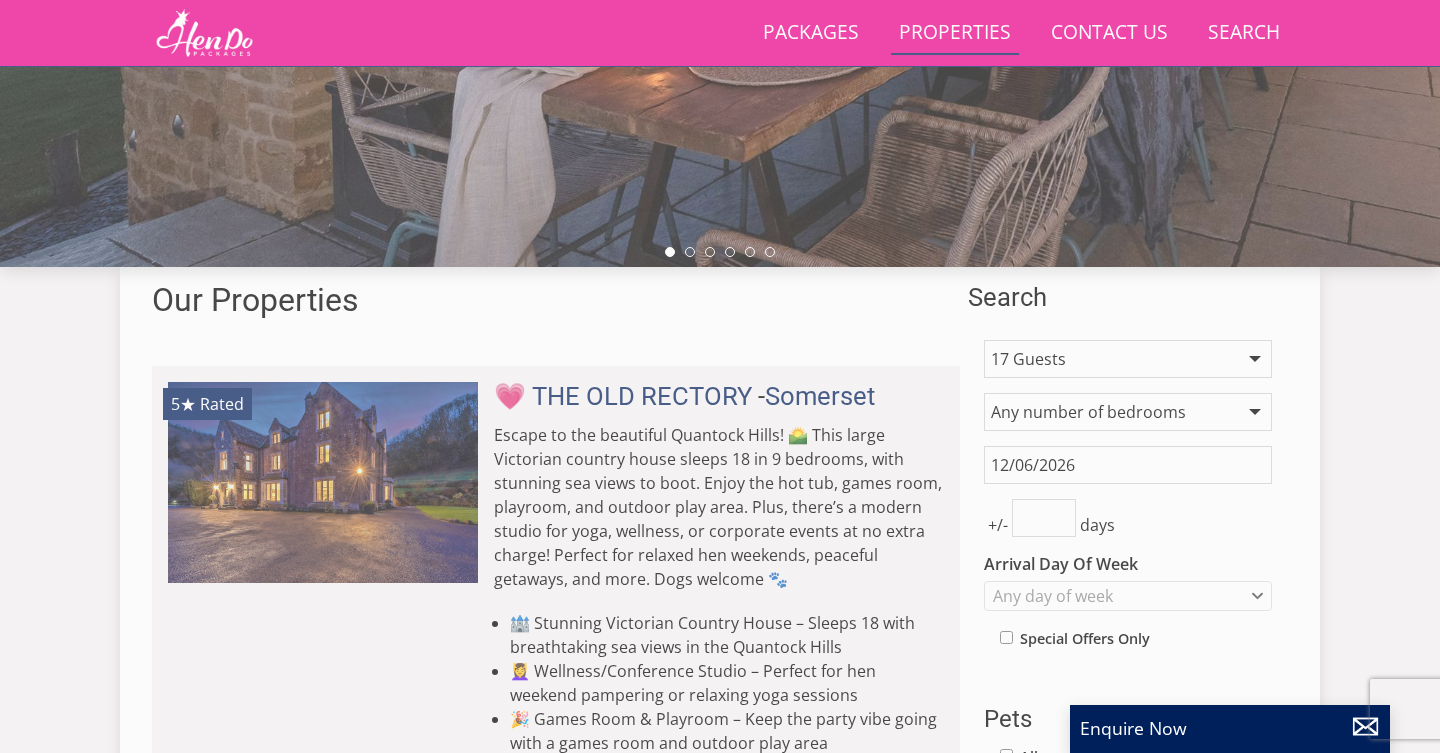 scroll, scrollTop: 1459, scrollLeft: 0, axis: vertical 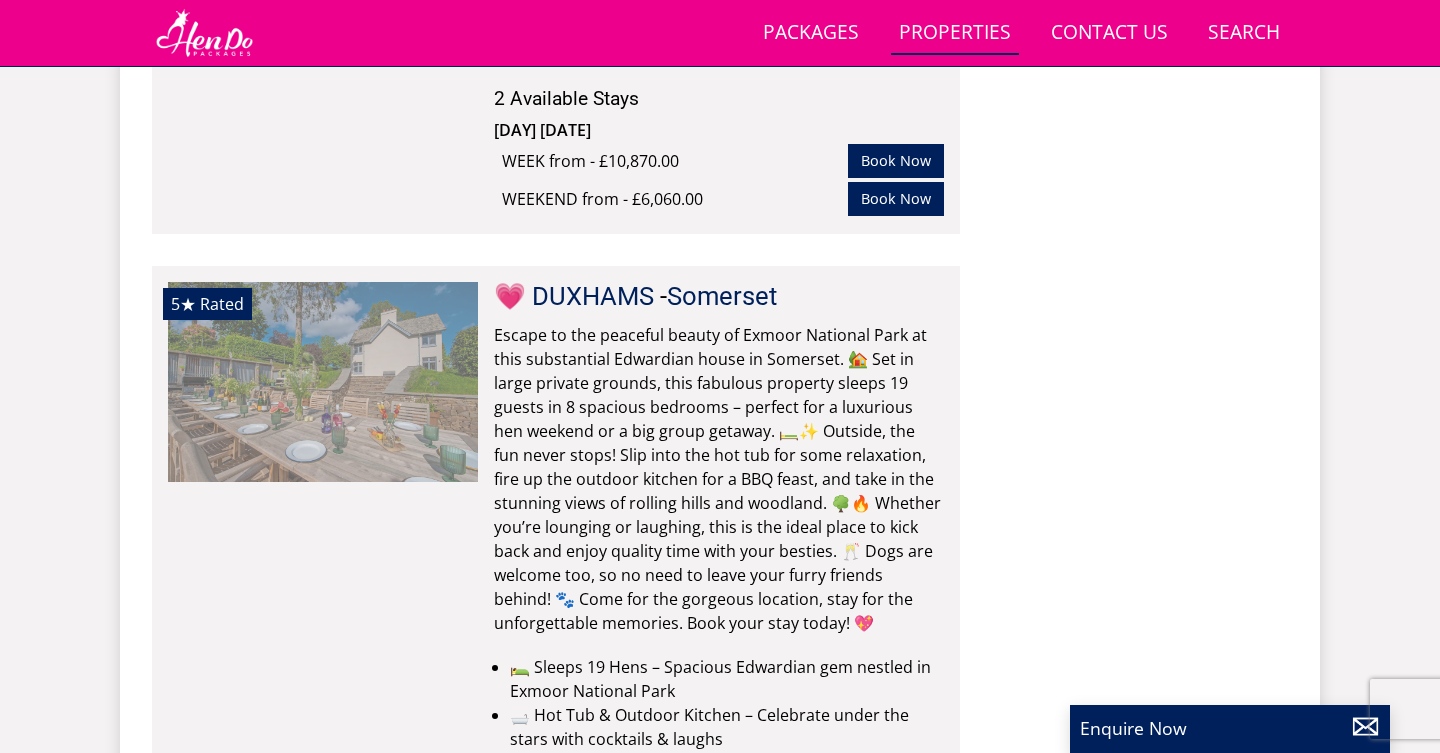 click at bounding box center (323, 382) 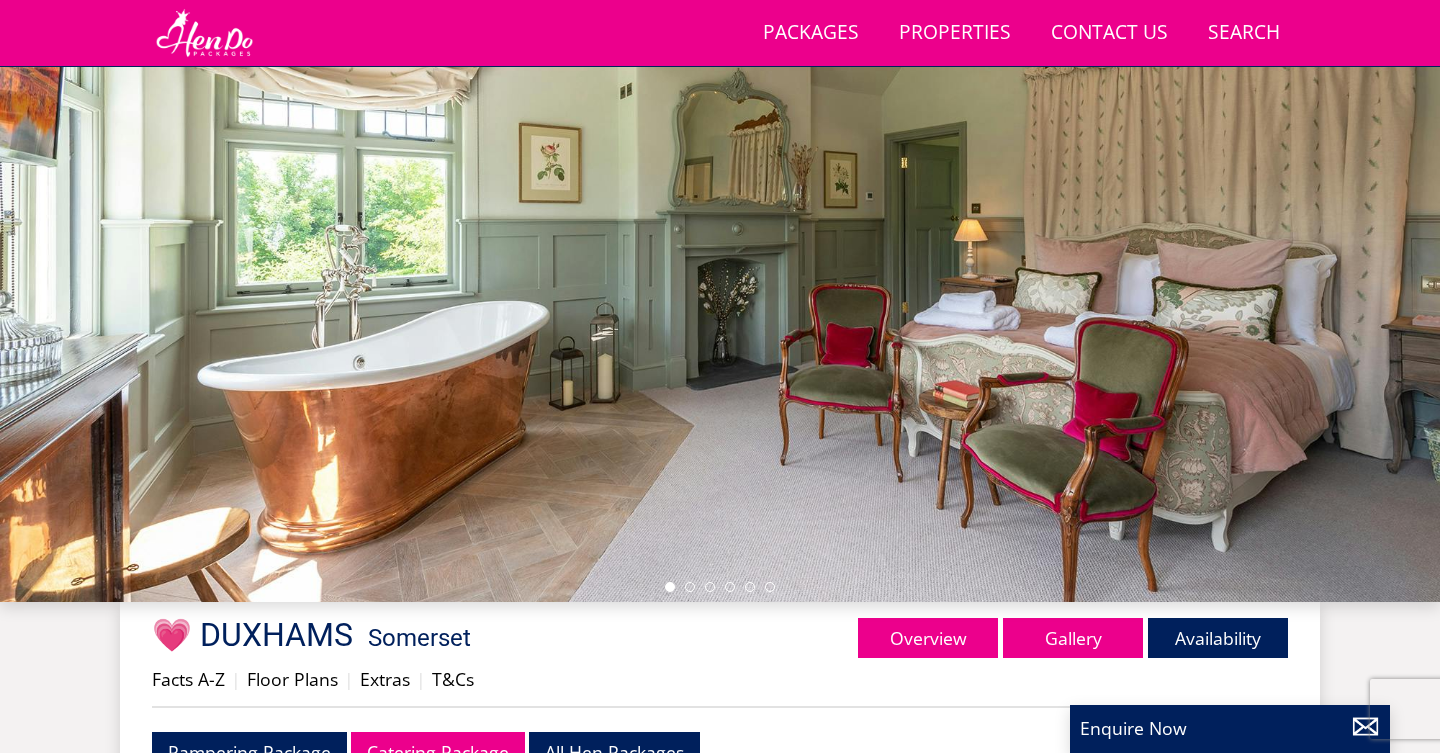 scroll, scrollTop: 224, scrollLeft: 0, axis: vertical 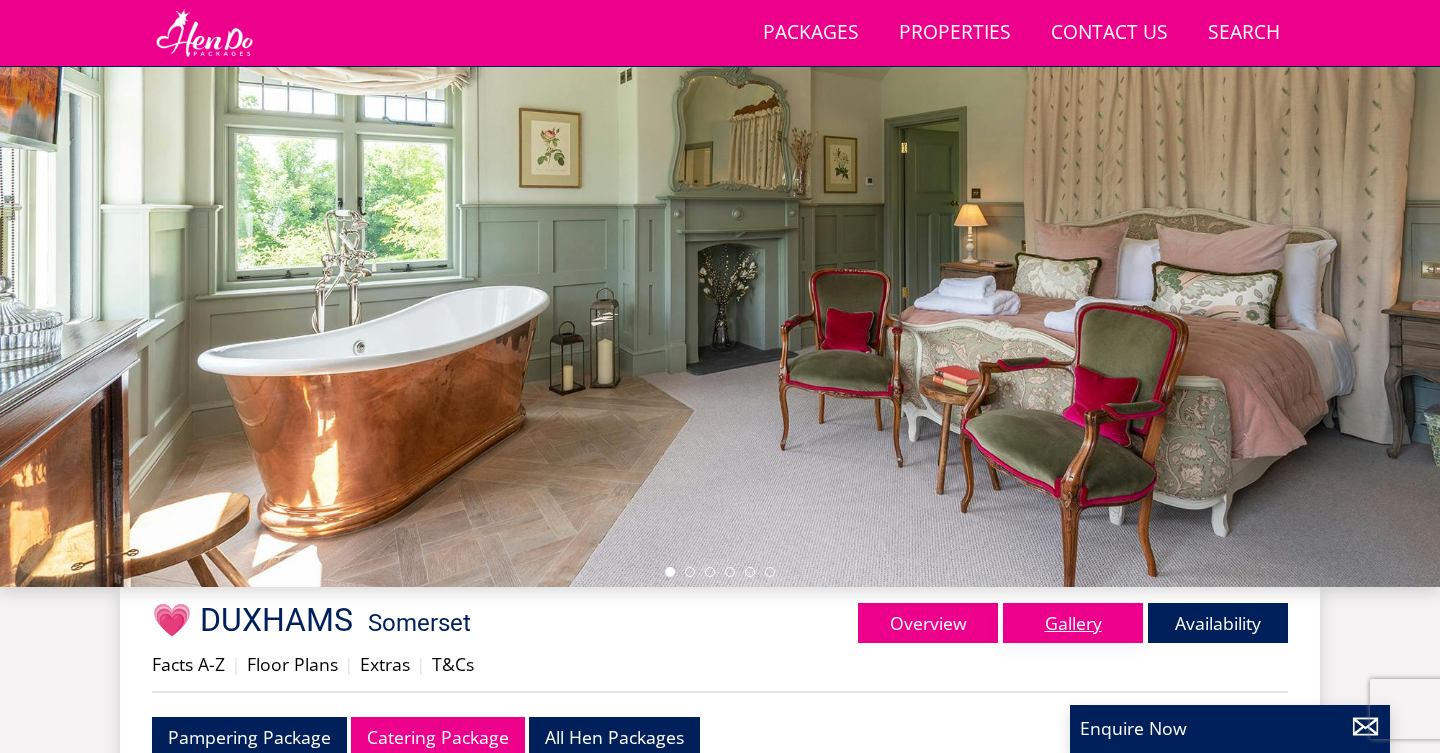 click on "Gallery" at bounding box center [1073, 623] 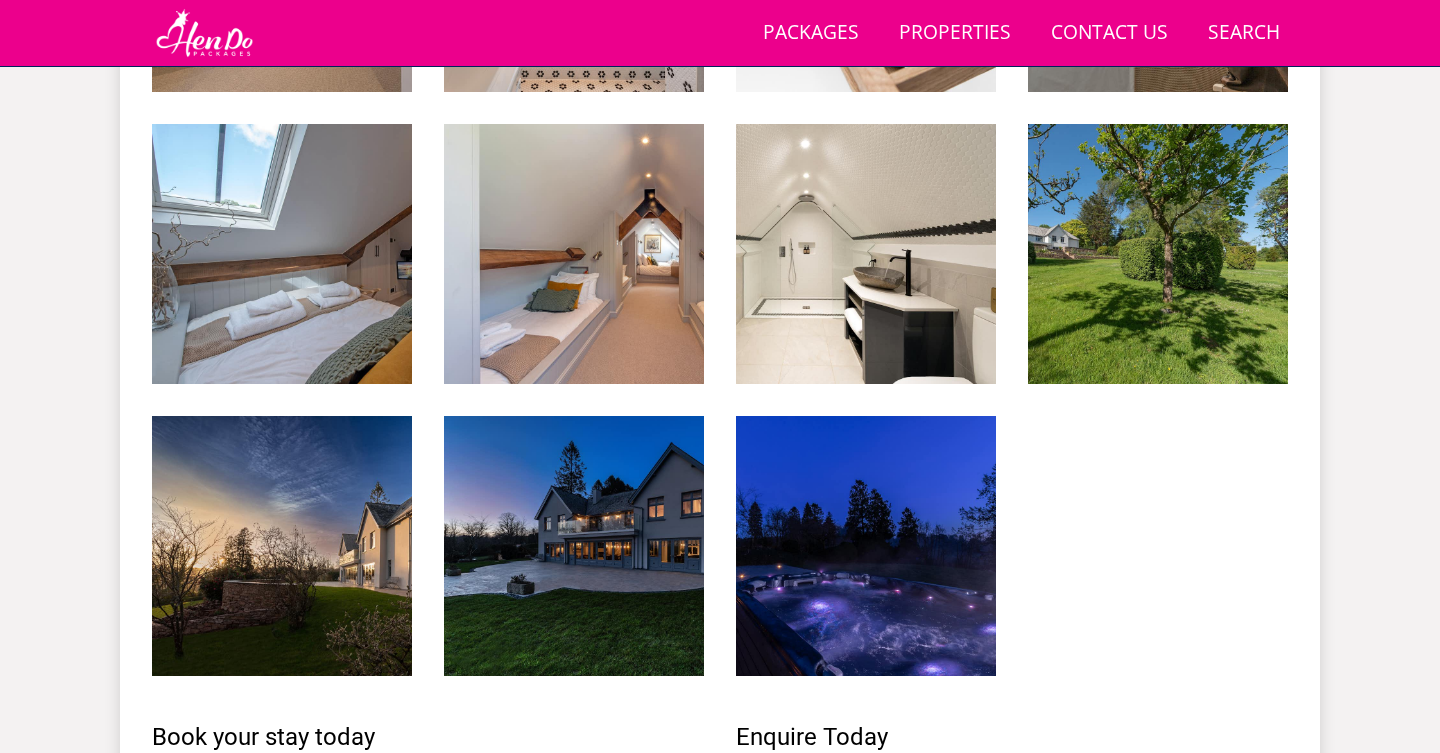 scroll, scrollTop: 3544, scrollLeft: 0, axis: vertical 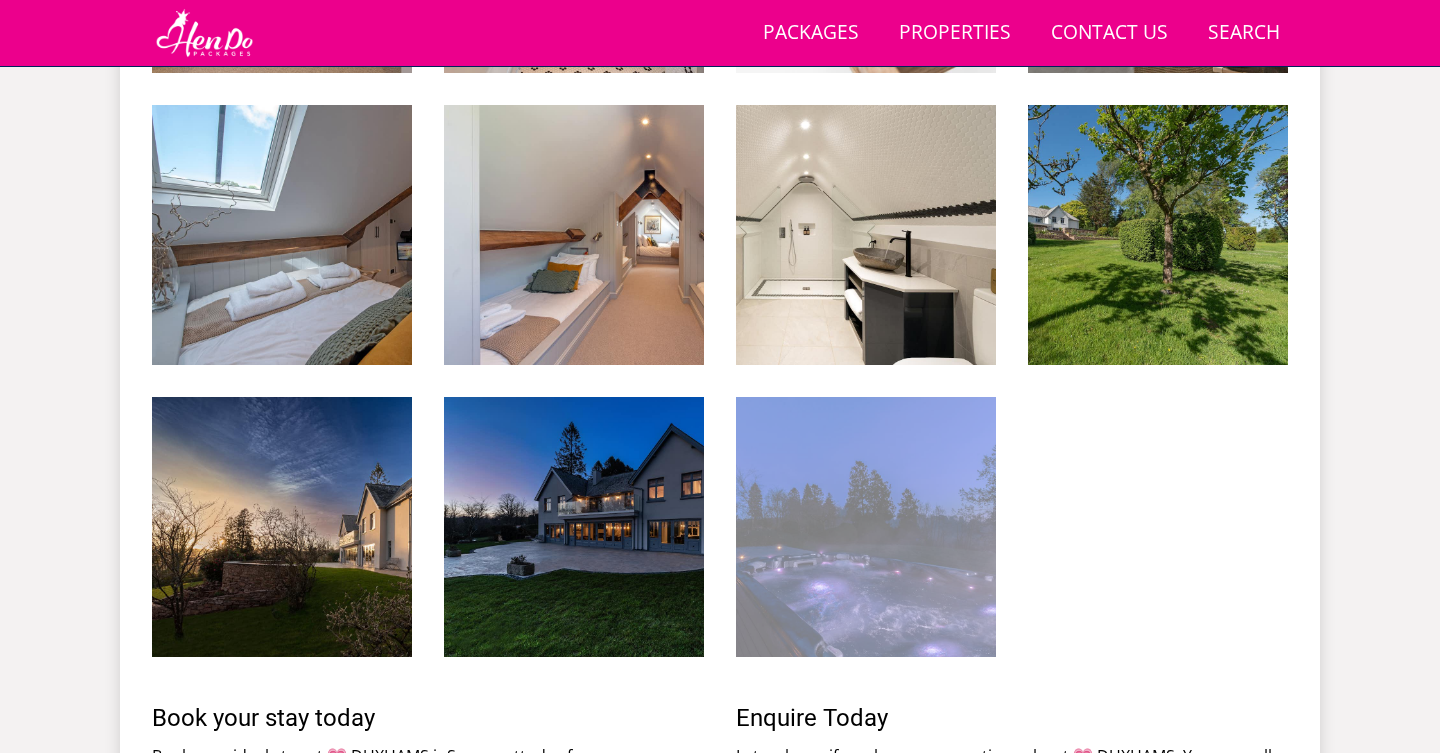 click at bounding box center [866, 527] 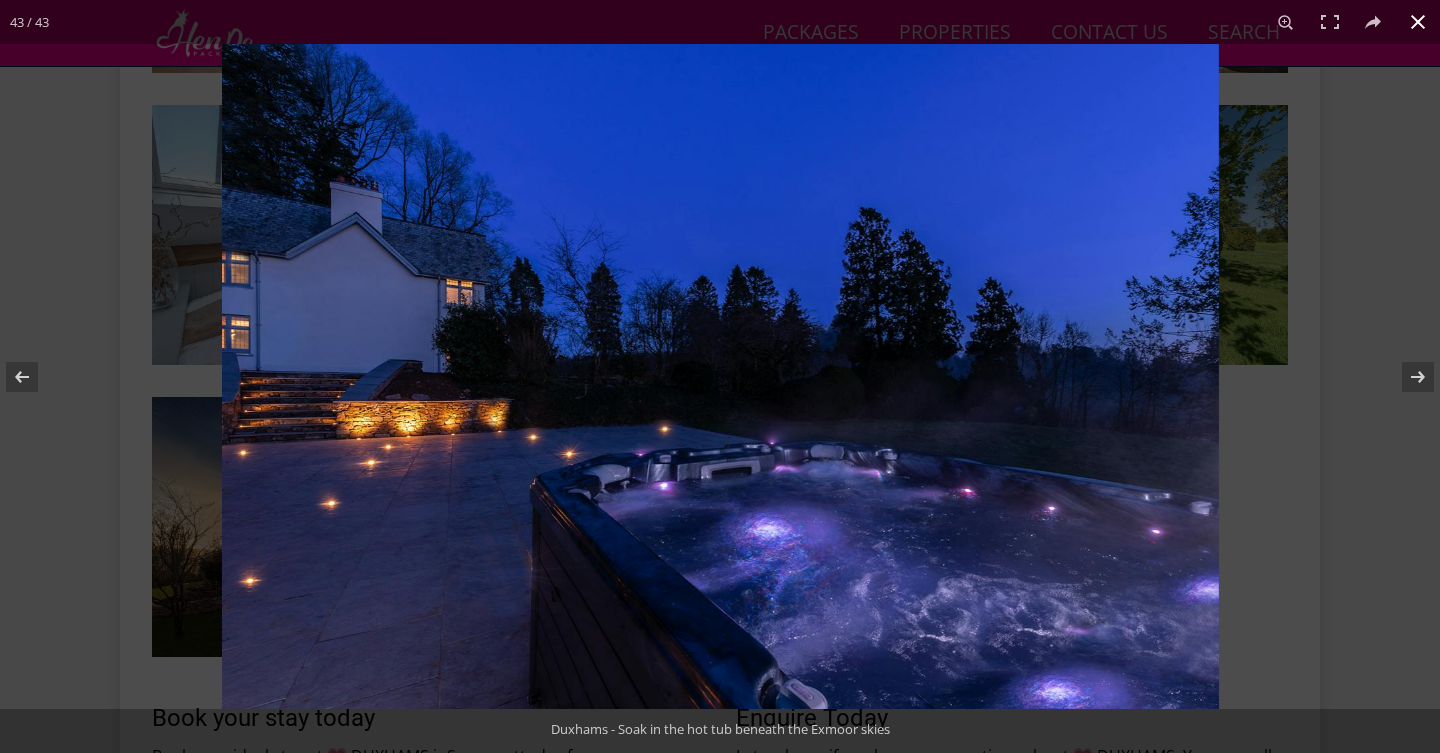 click at bounding box center (942, 420) 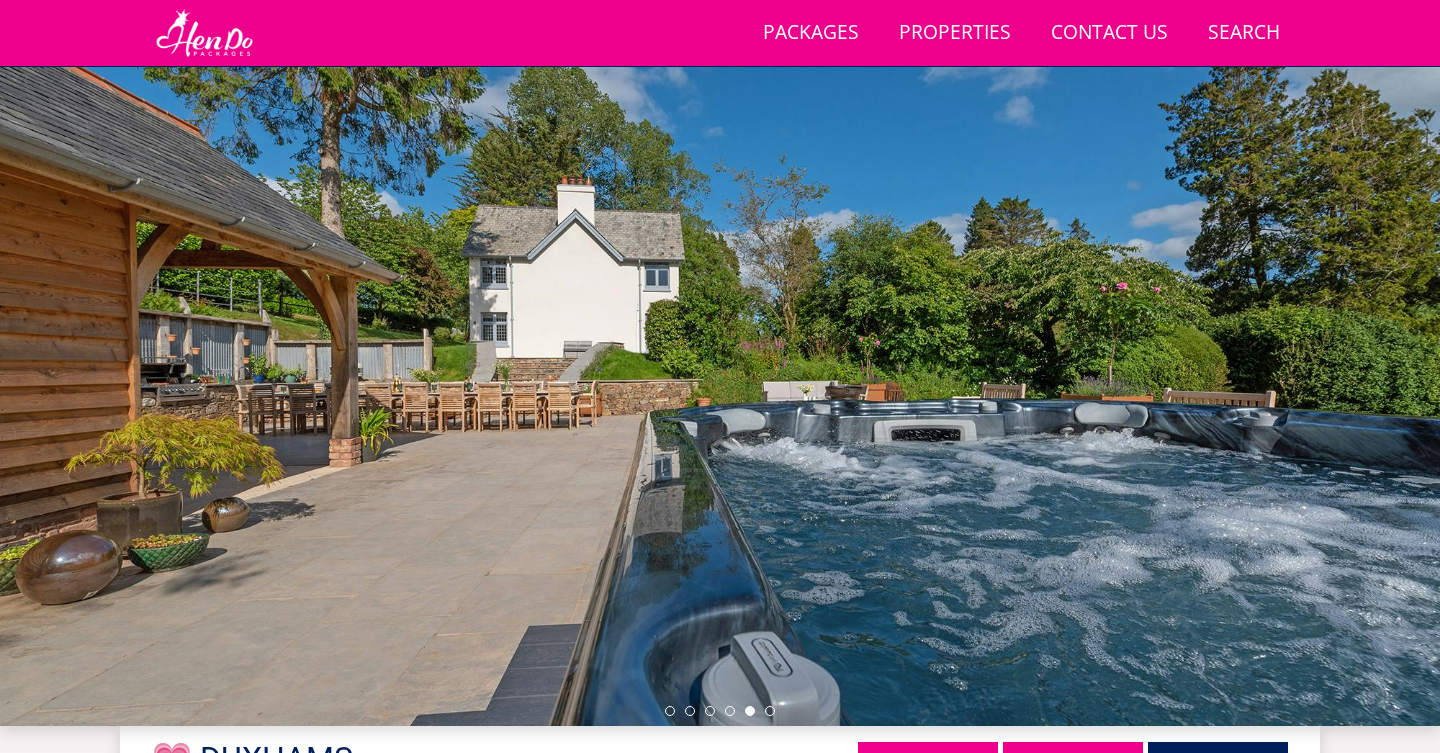 scroll, scrollTop: 87, scrollLeft: 0, axis: vertical 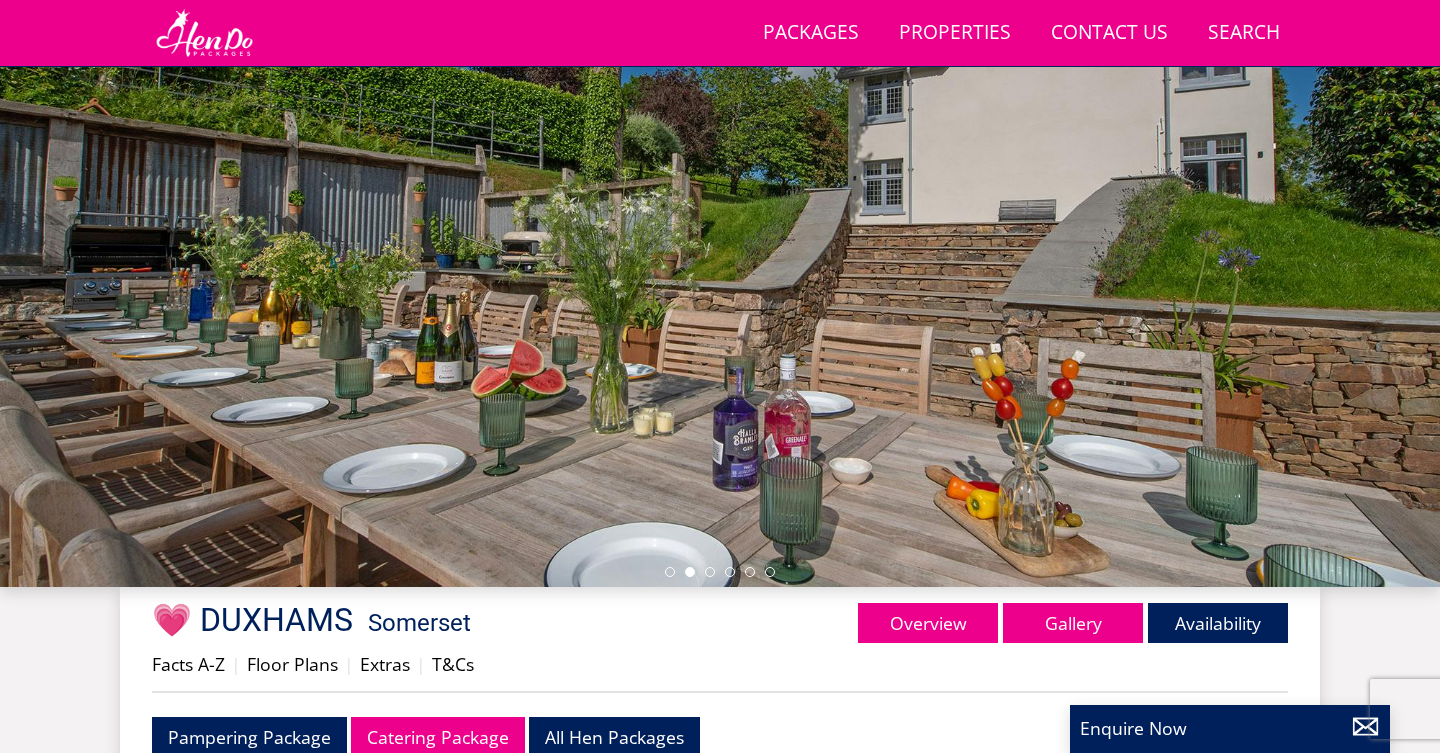 select on "17" 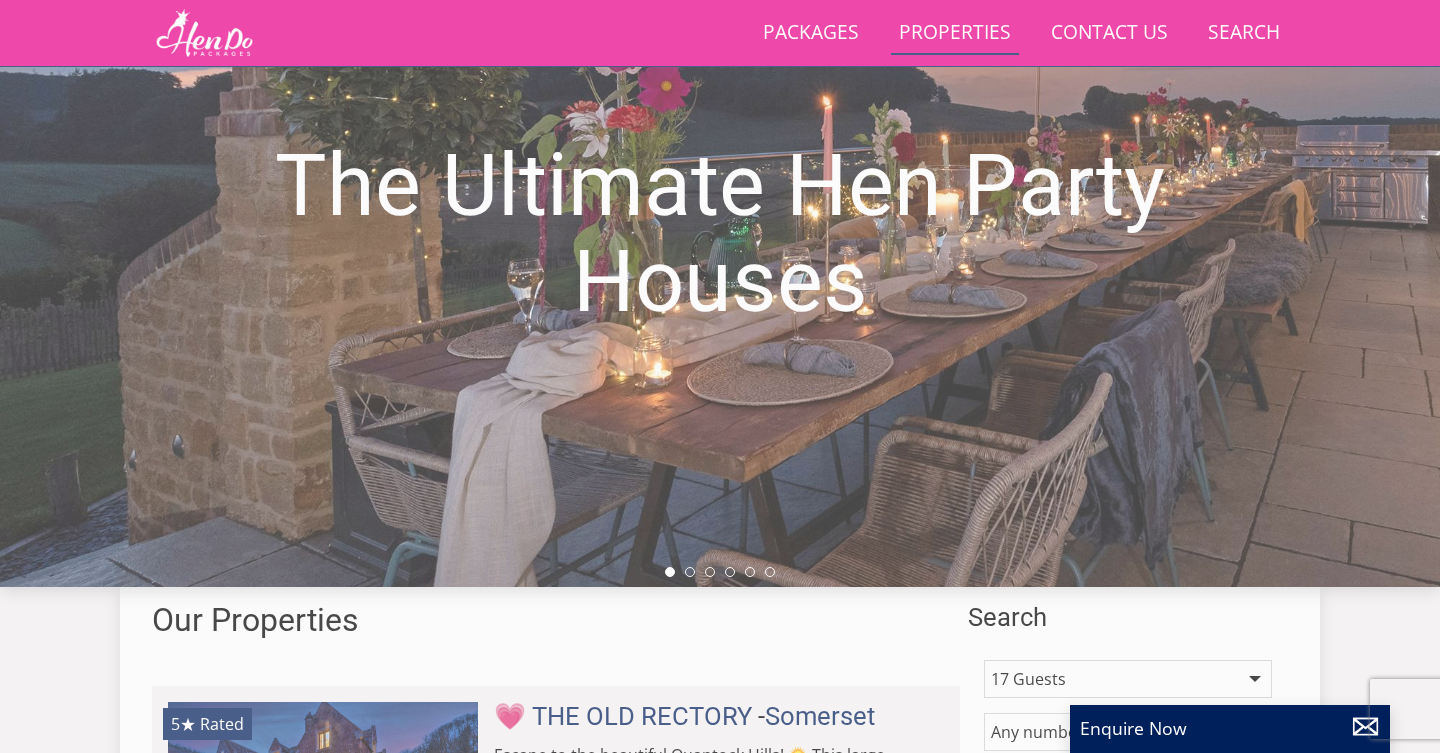 scroll, scrollTop: 2729, scrollLeft: 0, axis: vertical 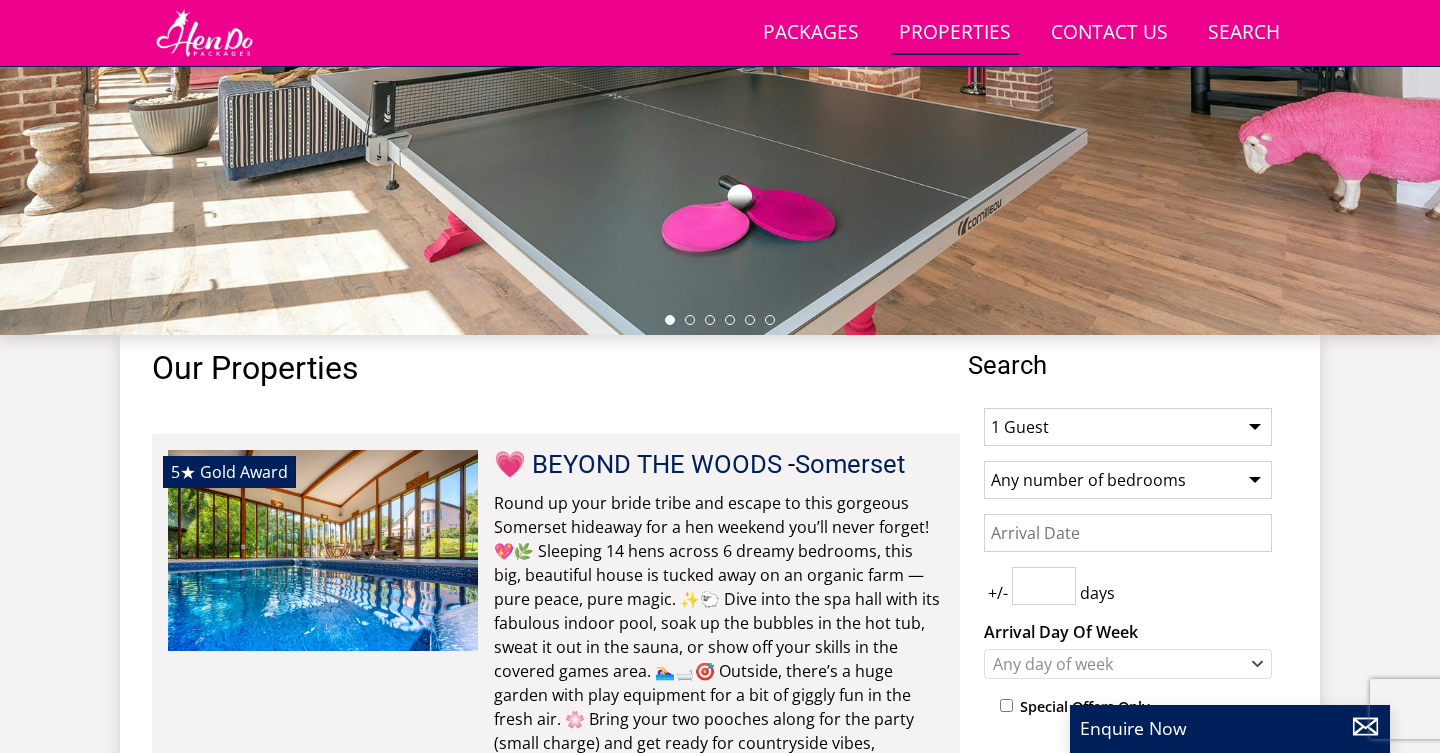 select on "17" 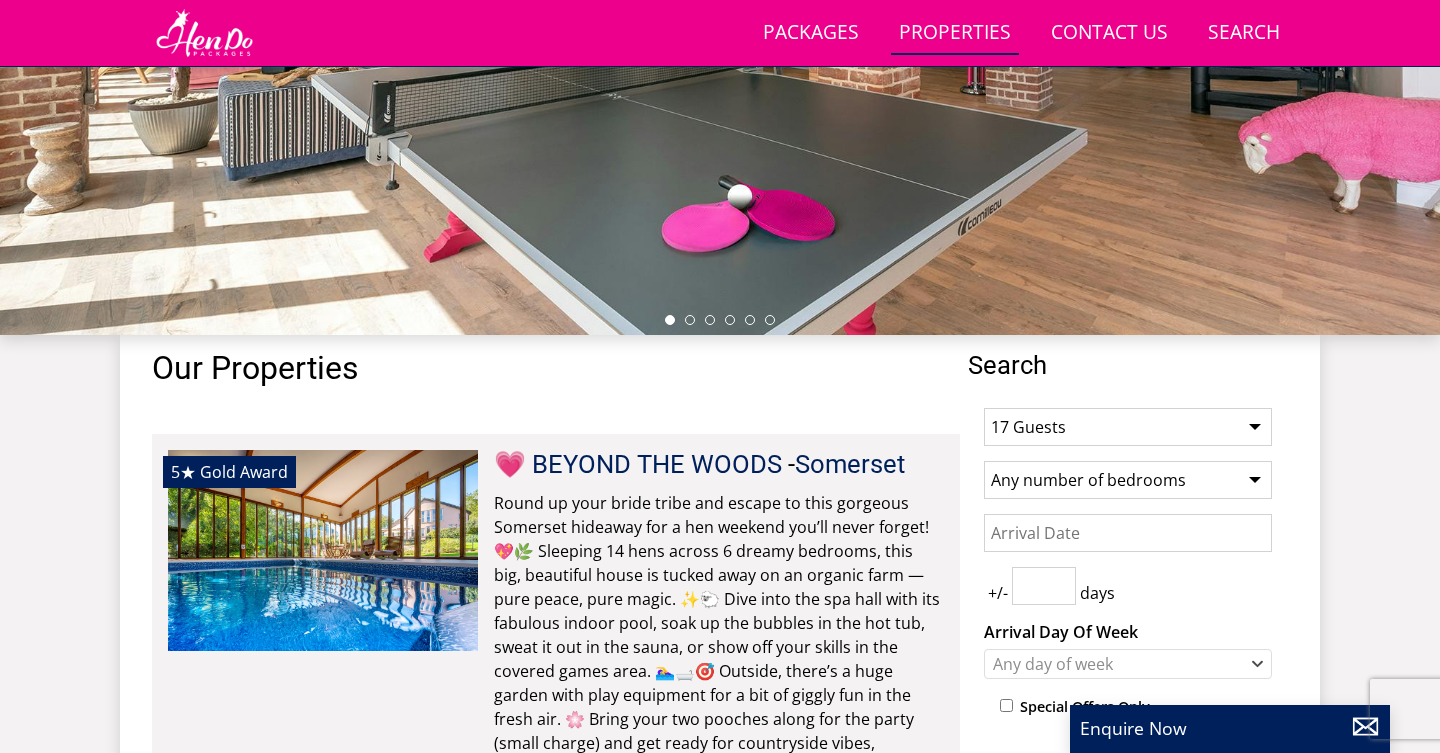 click on "Date" at bounding box center [1128, 533] 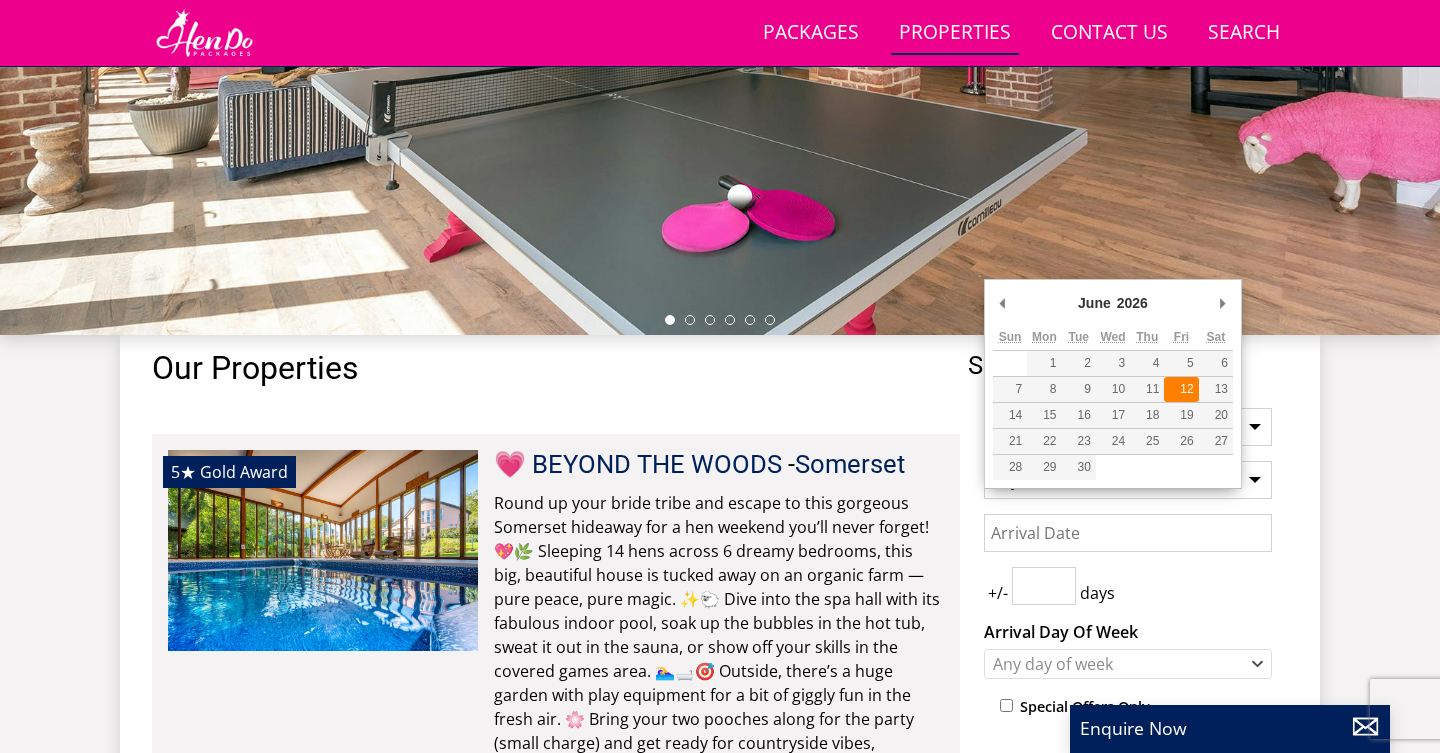 type on "12/06/2026" 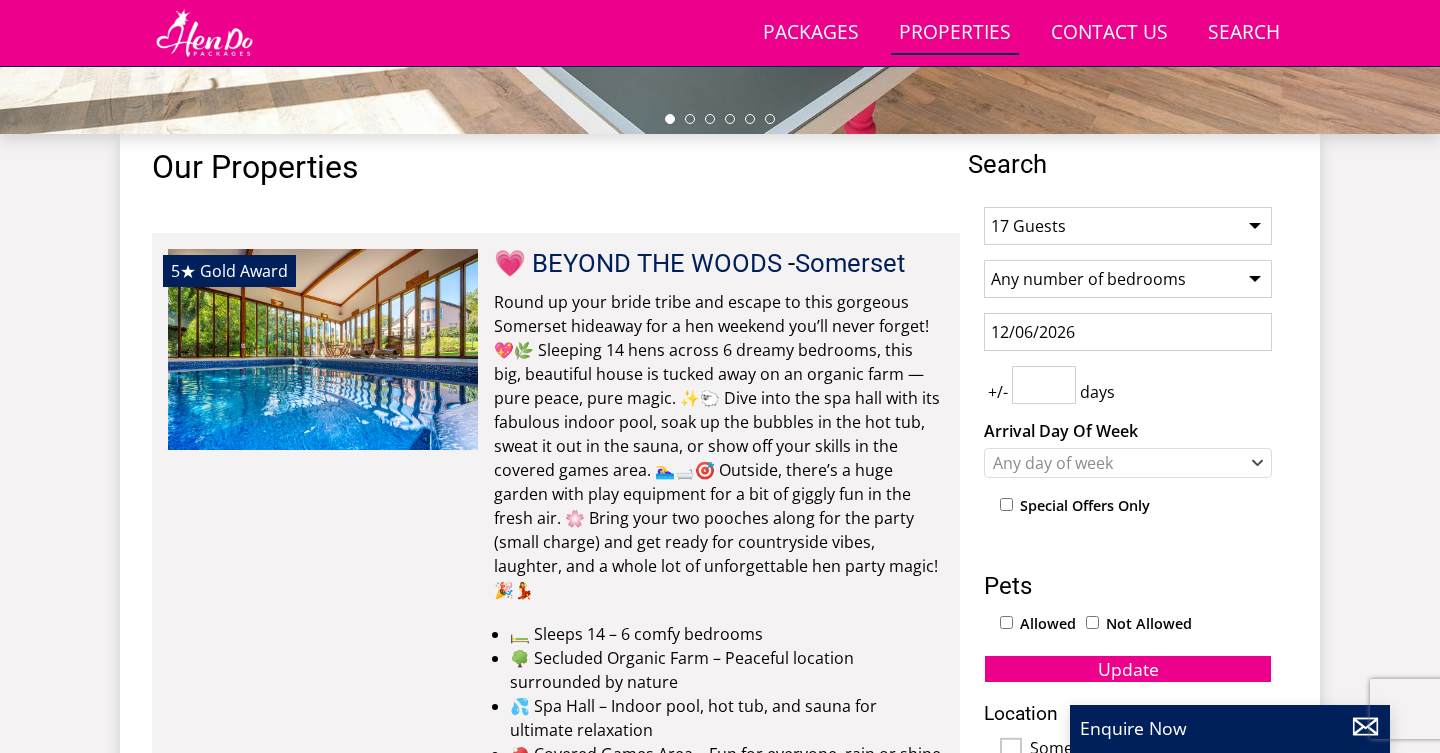 scroll, scrollTop: 694, scrollLeft: 0, axis: vertical 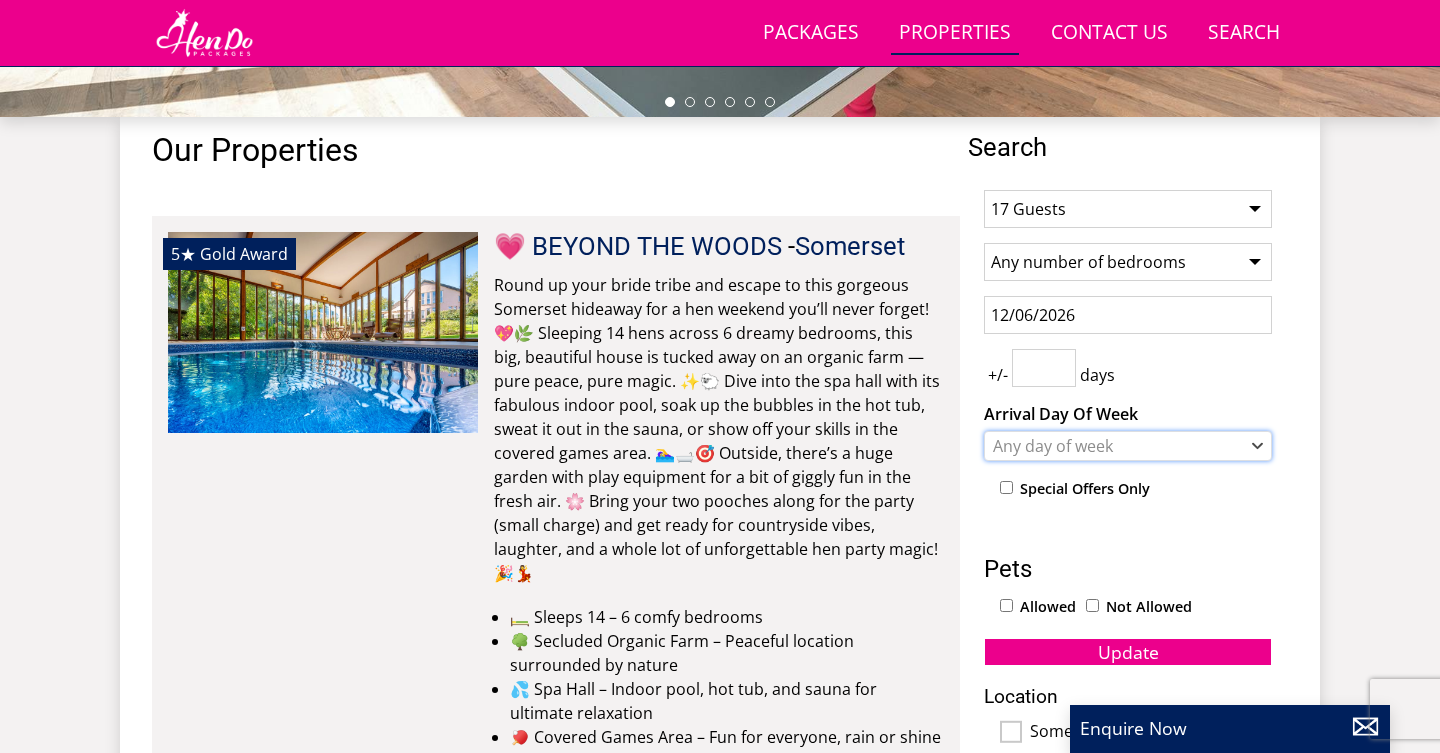 click on "Any day of week" at bounding box center (1117, 446) 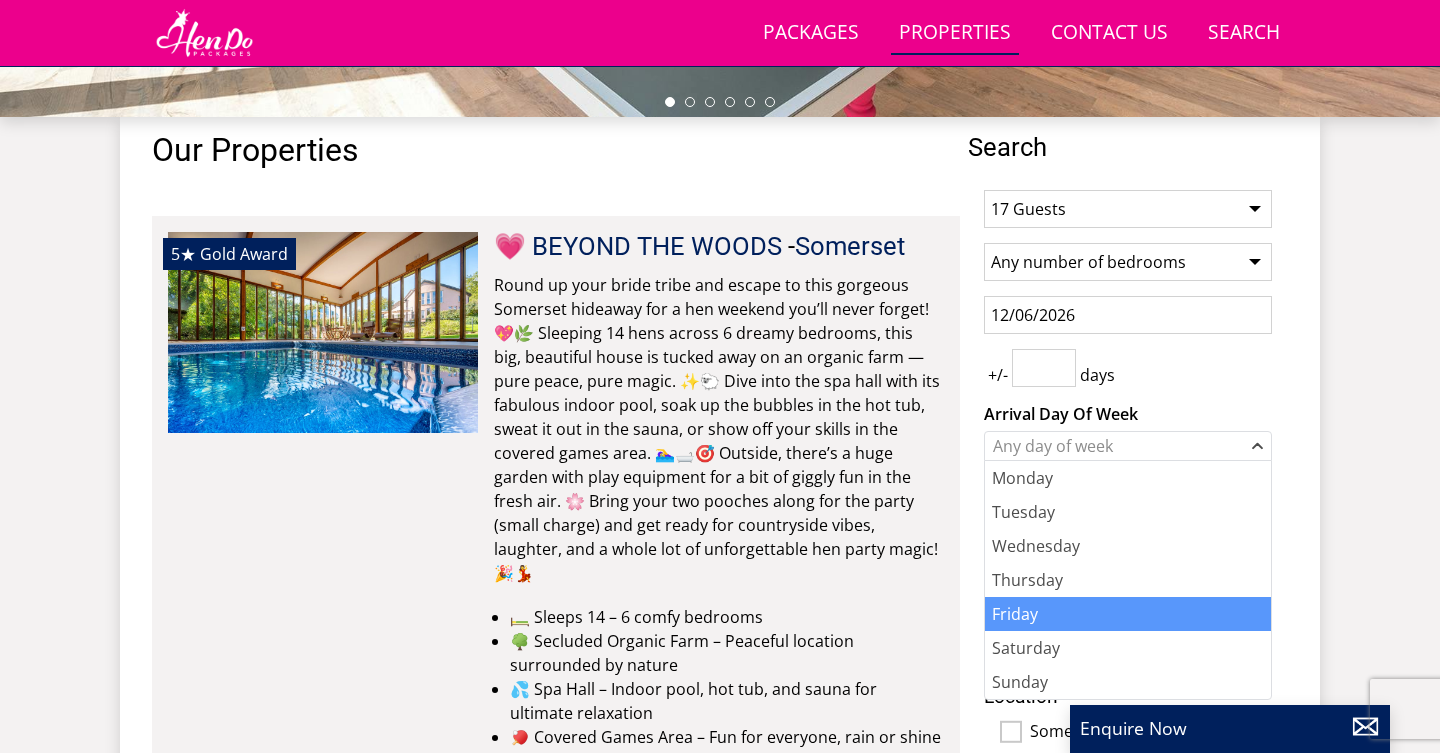 click on "Friday" at bounding box center (1128, 614) 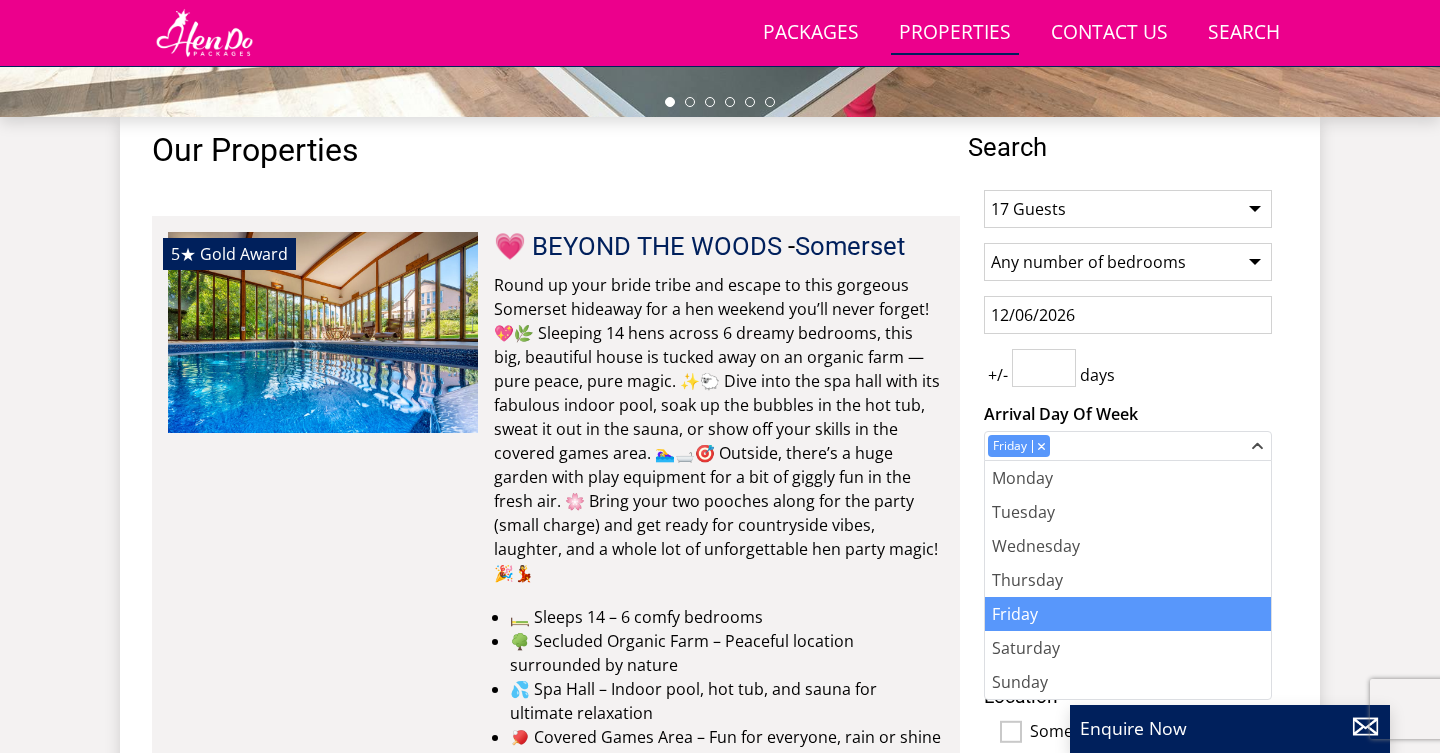 click on "Search
Menu
Packages
Properties
Contact Us  [PHONE]
Search  Check Availability
Guests
1
2
3
4
5
6
7
8
9
10
11
12
13
14
15
16
17
18
19
20
21
22
23
24
25
26
27
28
29
30
31
32
Date
[MM]/[DD]/[YYYY]
Search
The Ultimate Hen Party Houses
The Ultimate Hen Party Houses" at bounding box center (720, 5172) 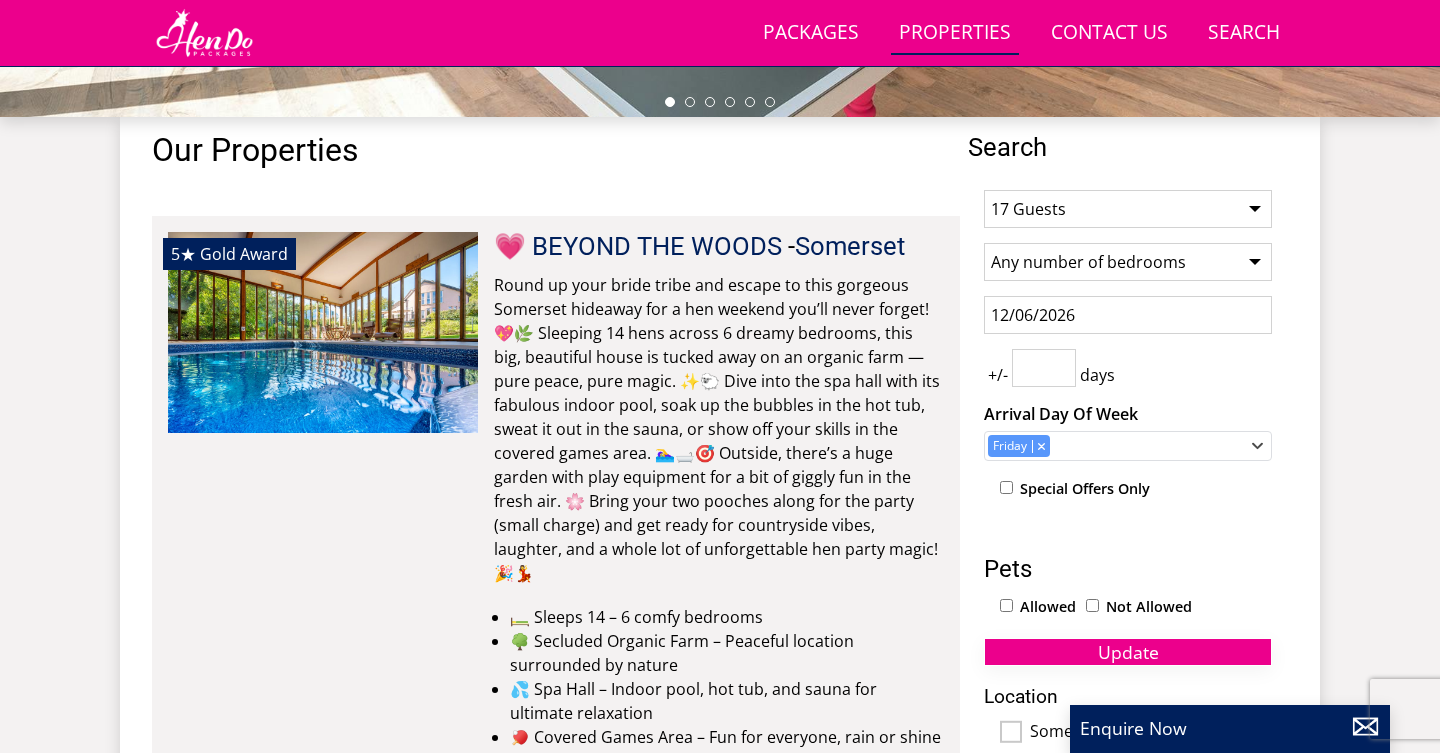 click on "Update" at bounding box center [1128, 652] 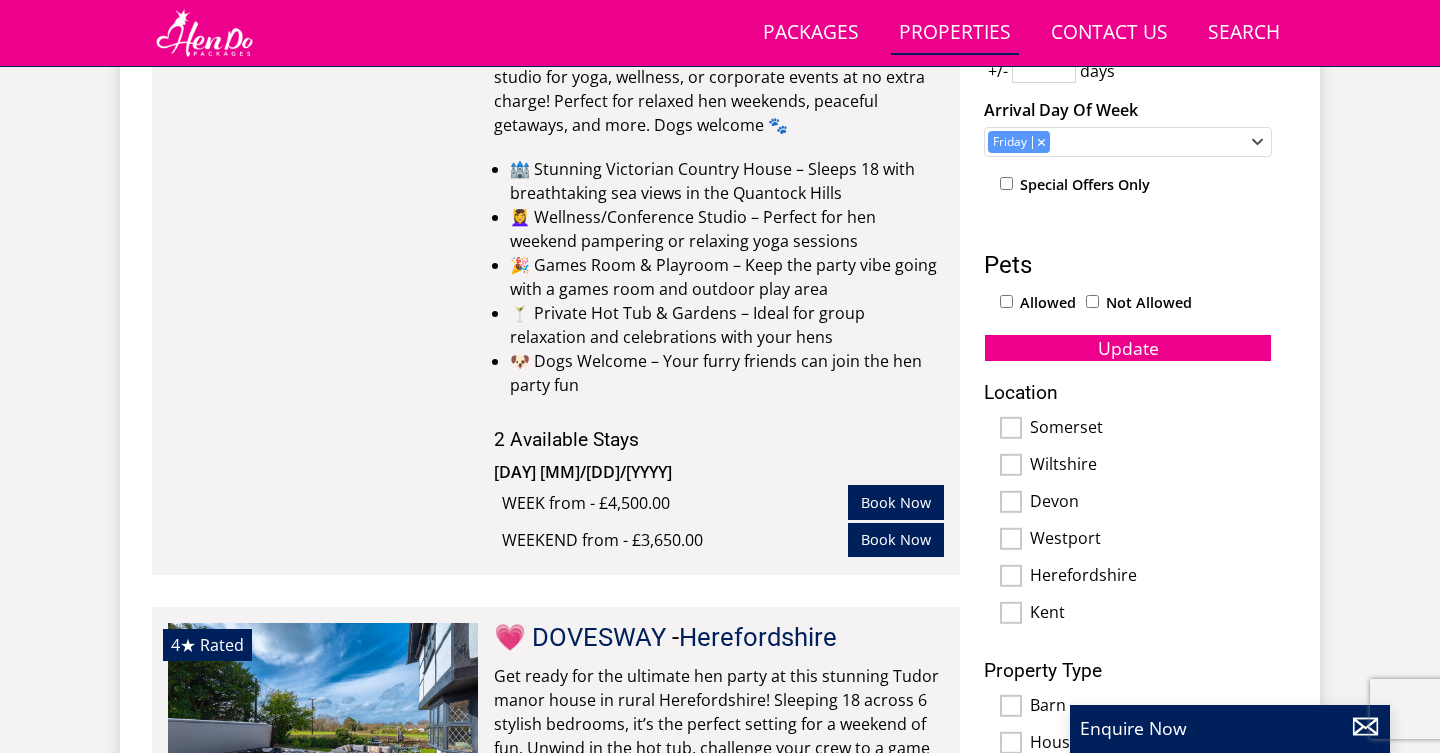 scroll, scrollTop: 1374, scrollLeft: 0, axis: vertical 